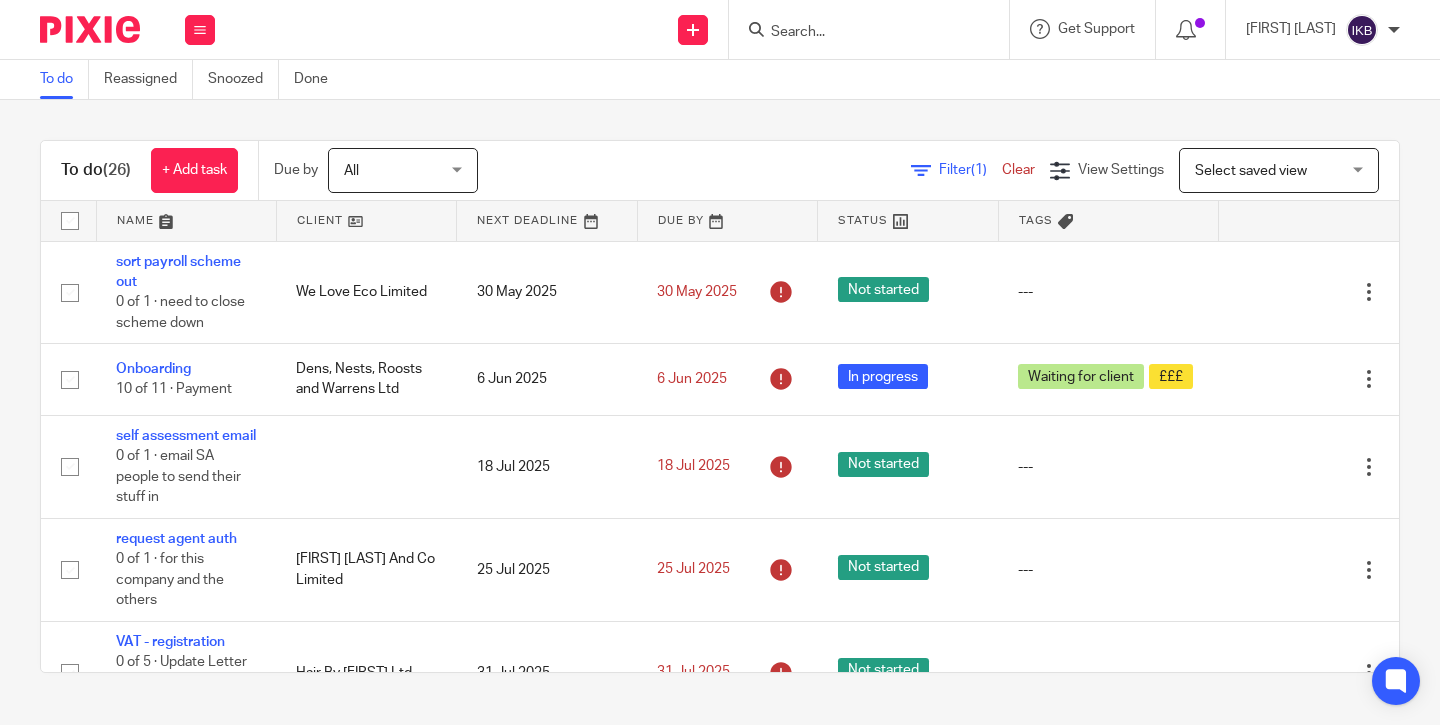 scroll, scrollTop: 0, scrollLeft: 0, axis: both 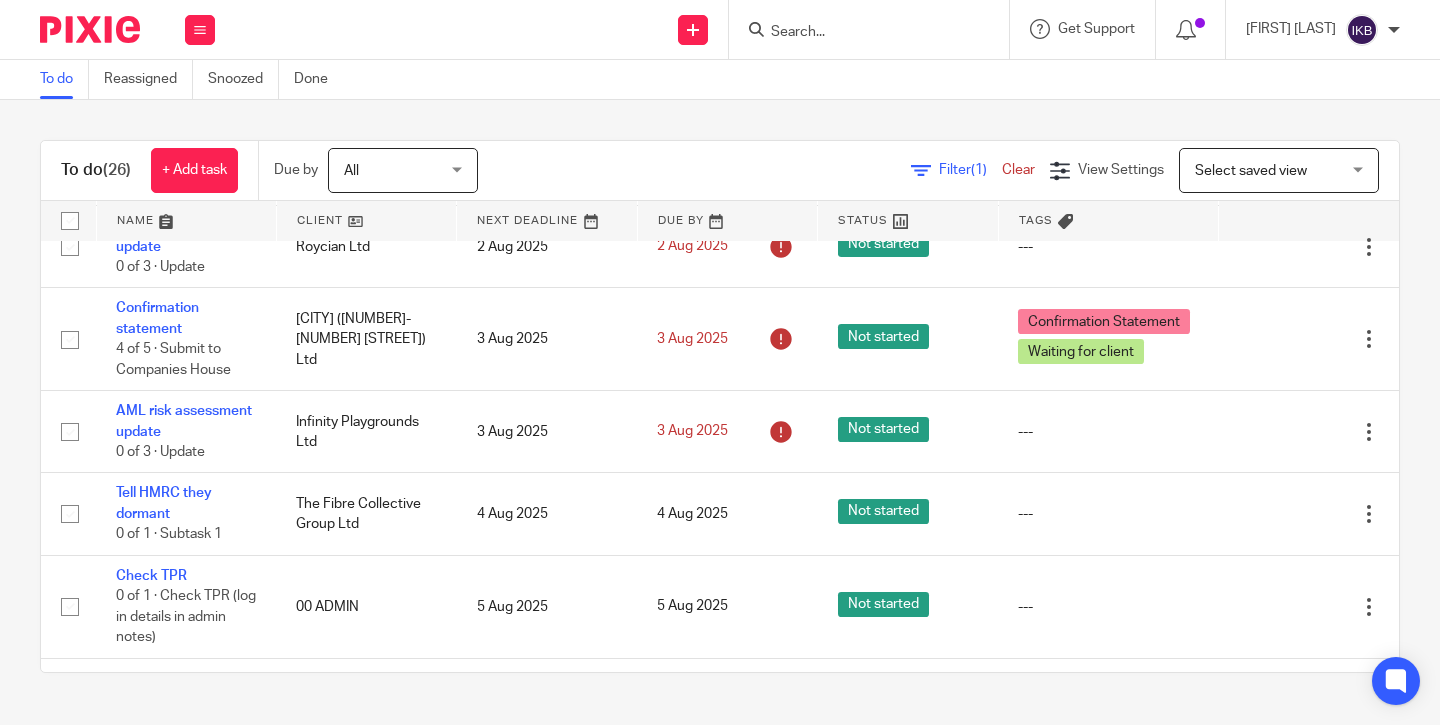 click at bounding box center [859, 33] 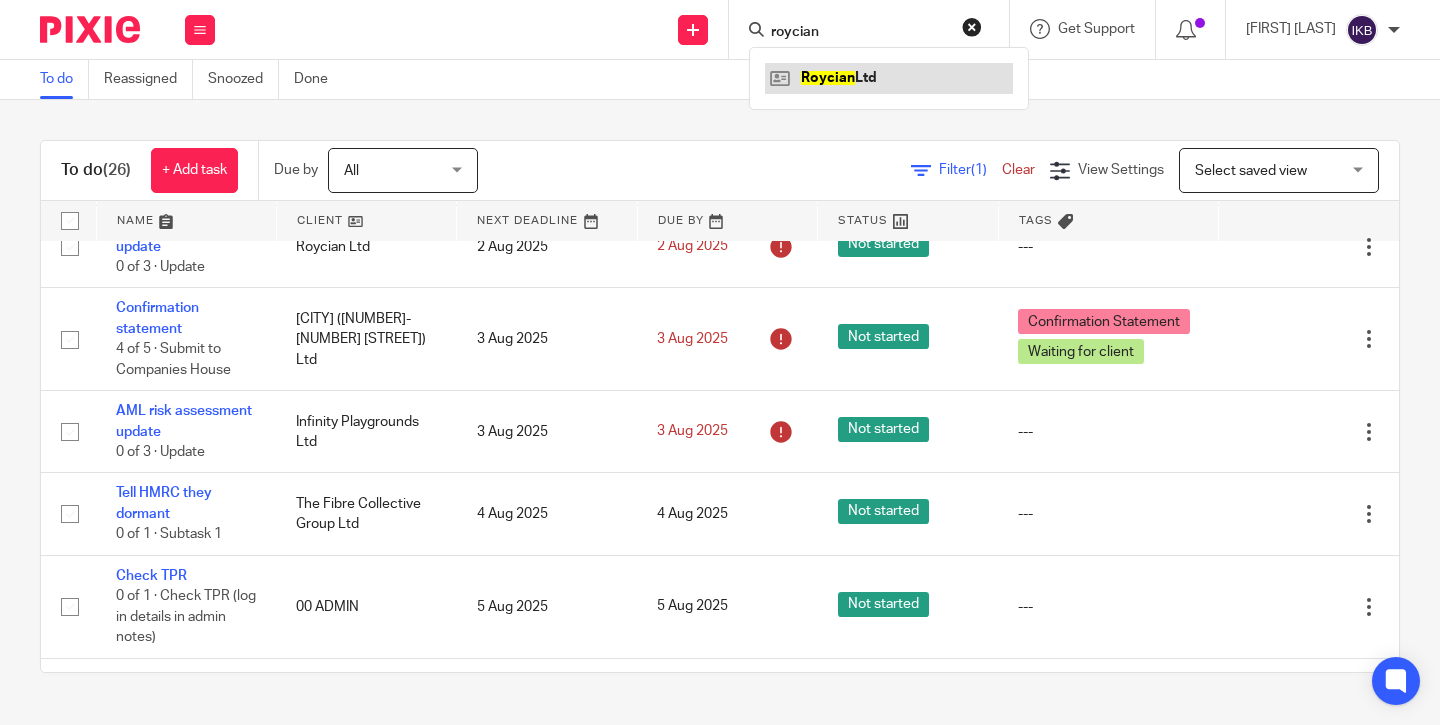 type on "roycian" 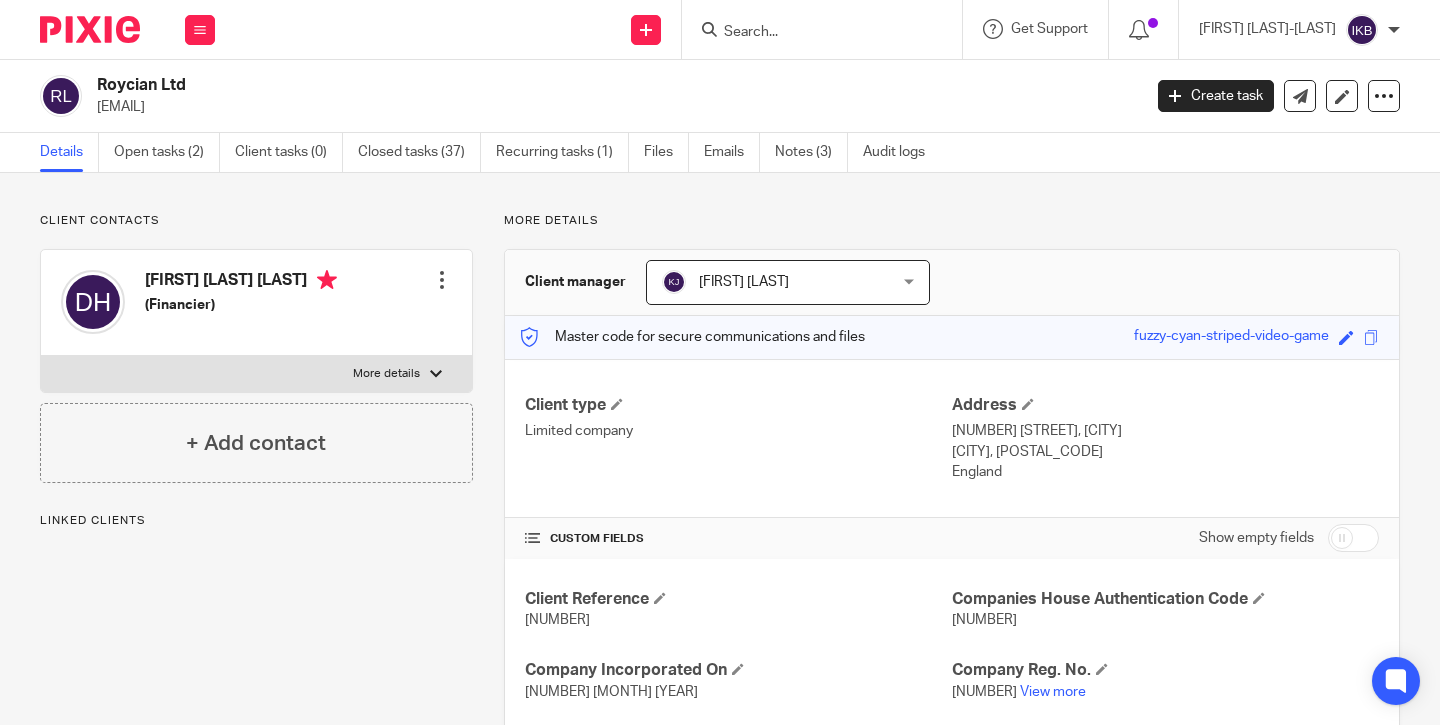 scroll, scrollTop: 0, scrollLeft: 0, axis: both 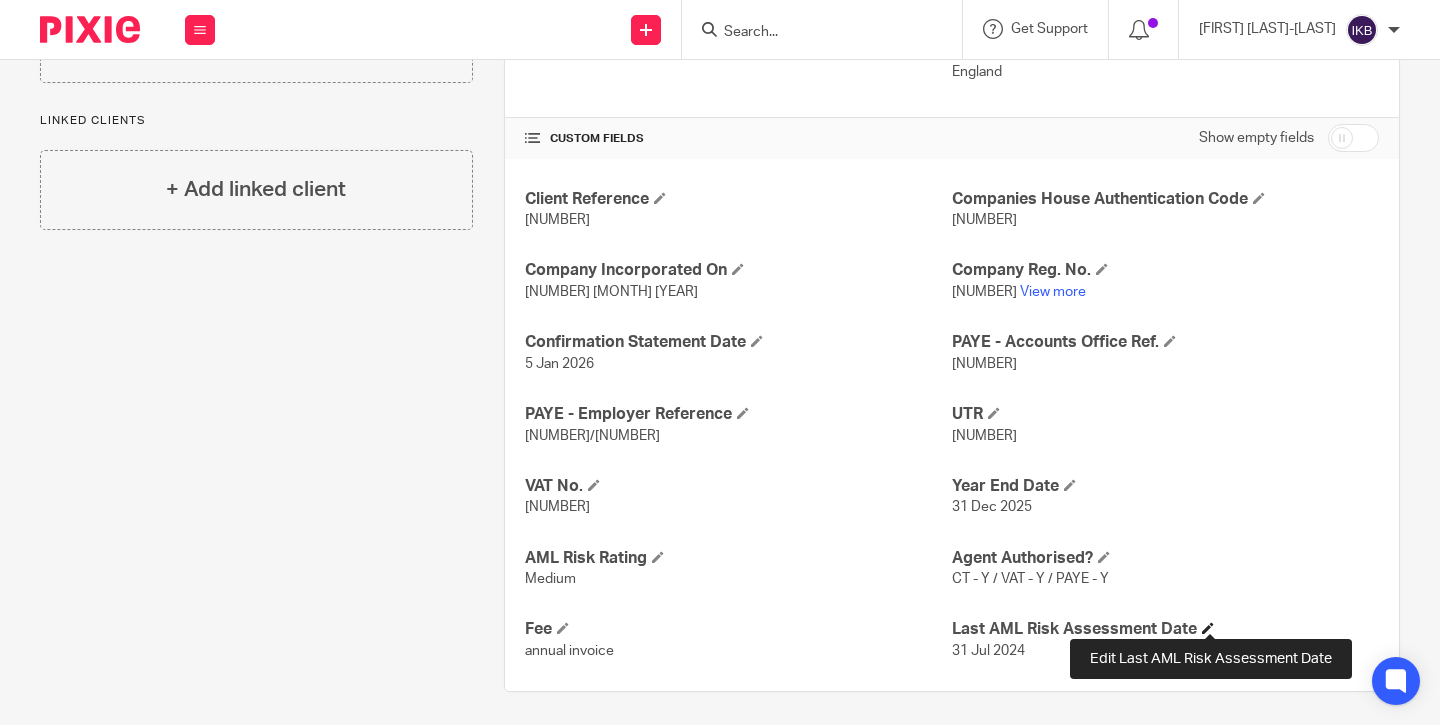 click at bounding box center [1208, 628] 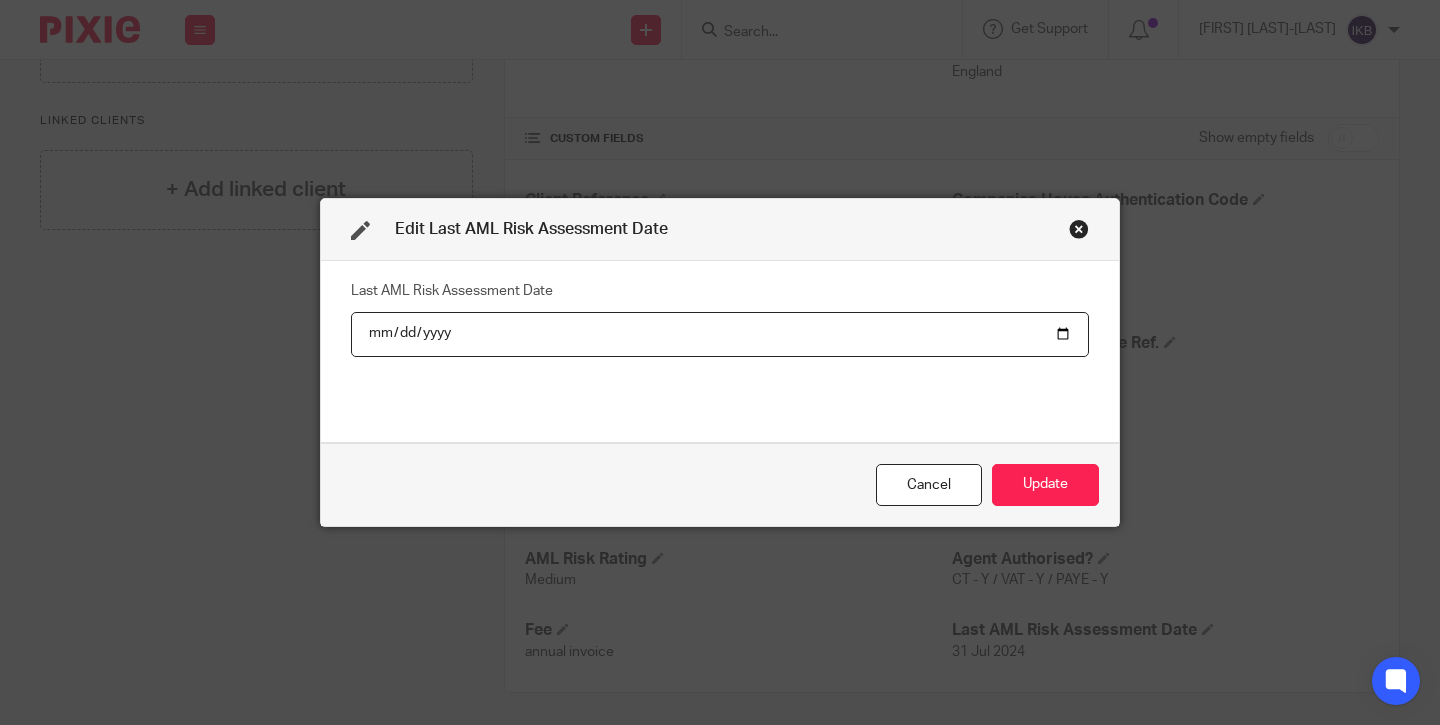 click on "2024-07-31" at bounding box center [720, 334] 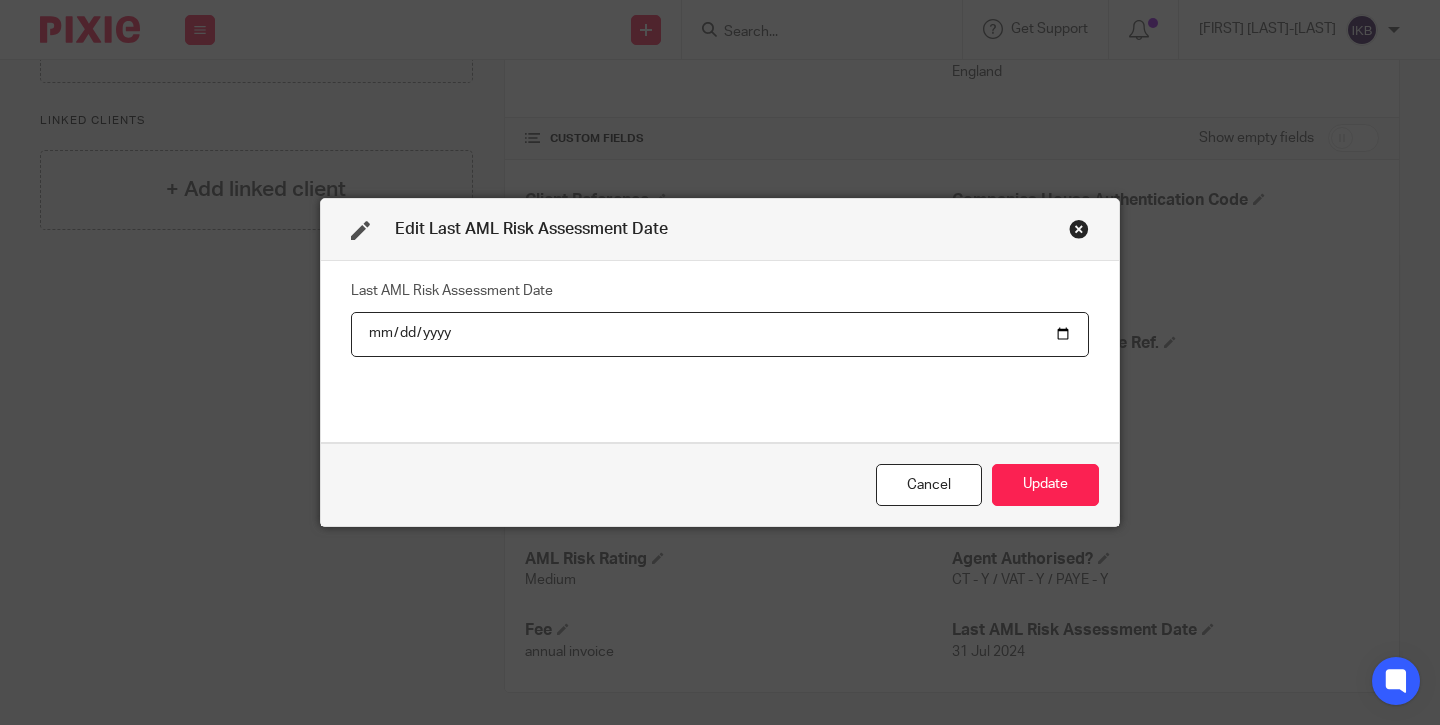 type on "2025-07-31" 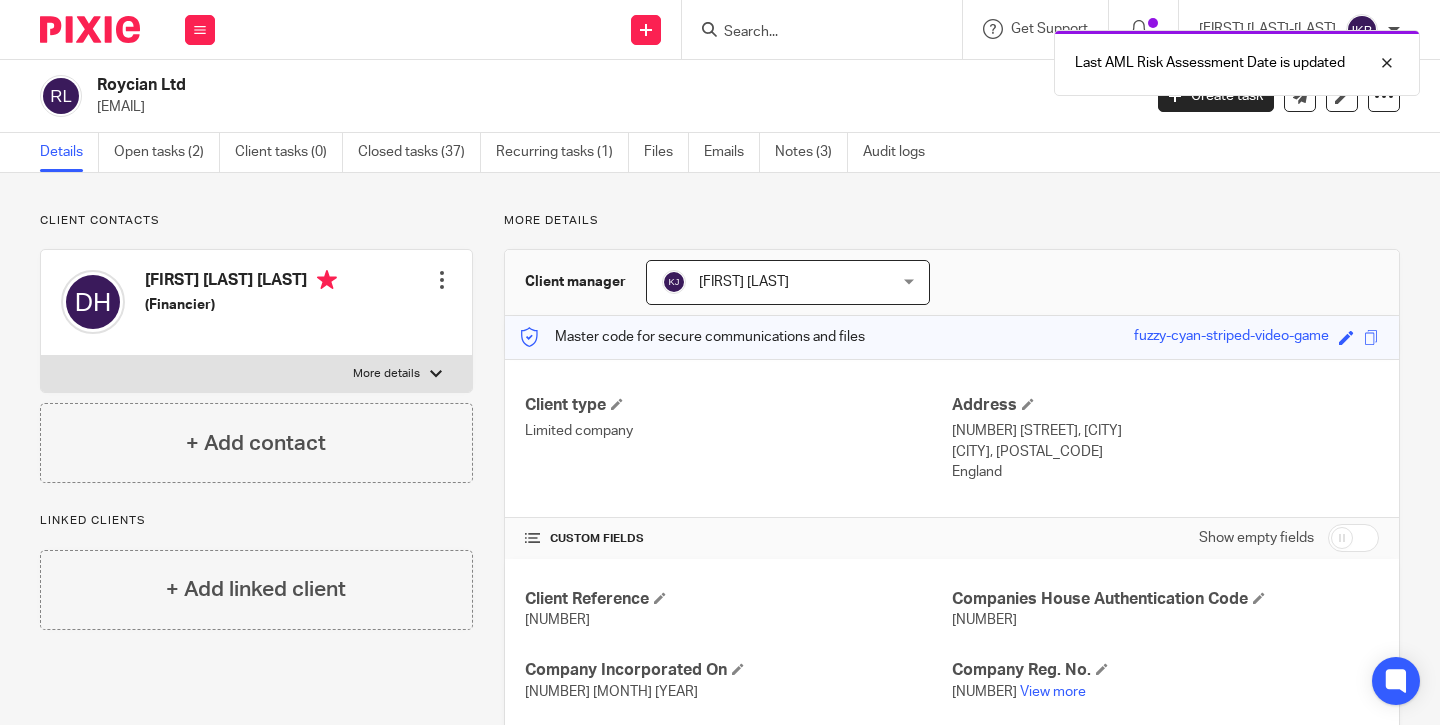 scroll, scrollTop: 0, scrollLeft: 0, axis: both 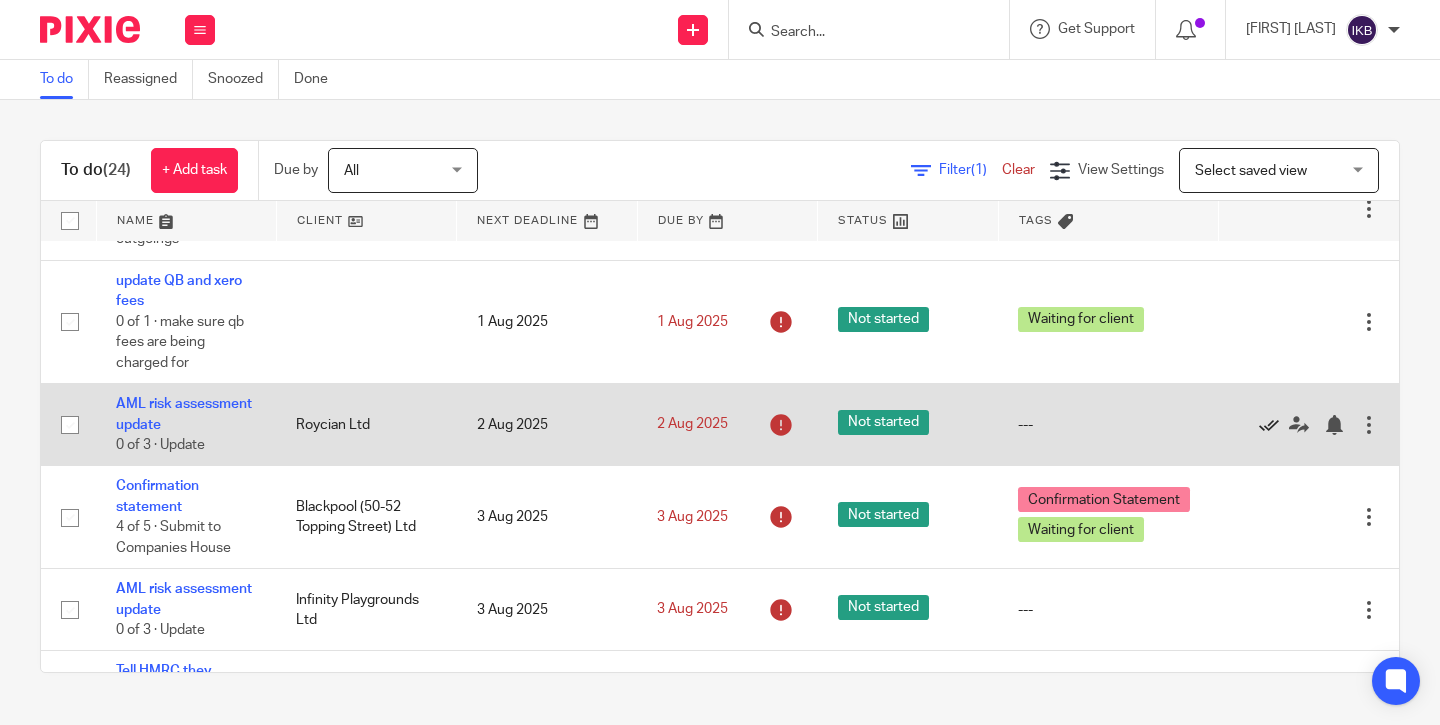 click at bounding box center [1269, 425] 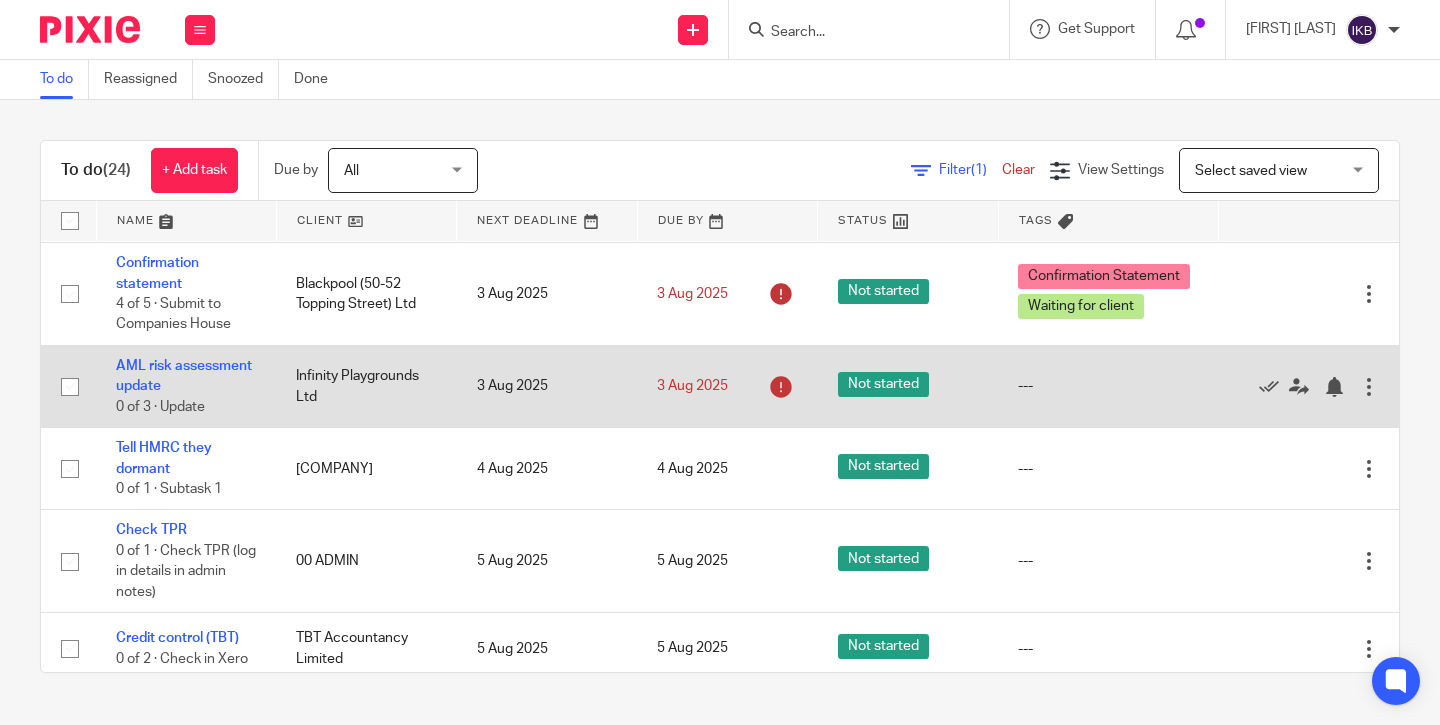 scroll, scrollTop: 735, scrollLeft: 0, axis: vertical 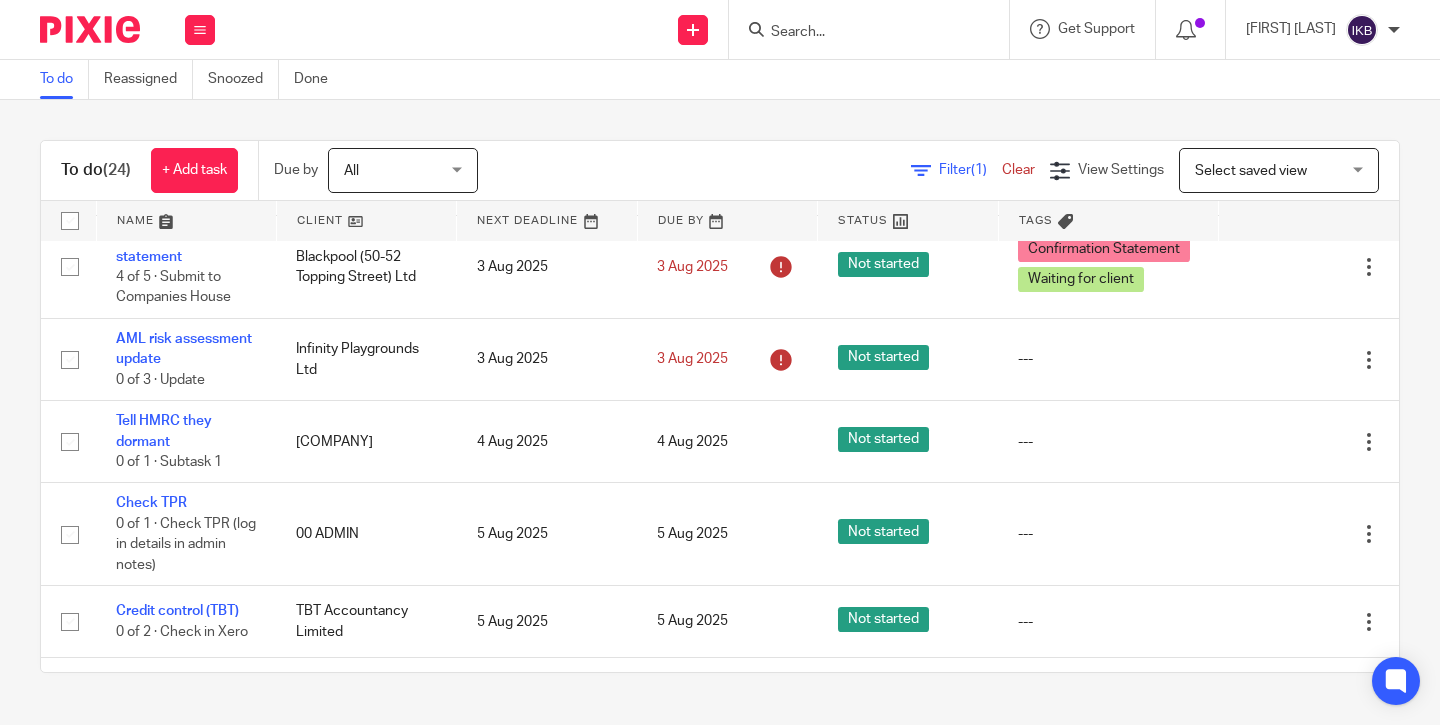 click at bounding box center (875, 29) 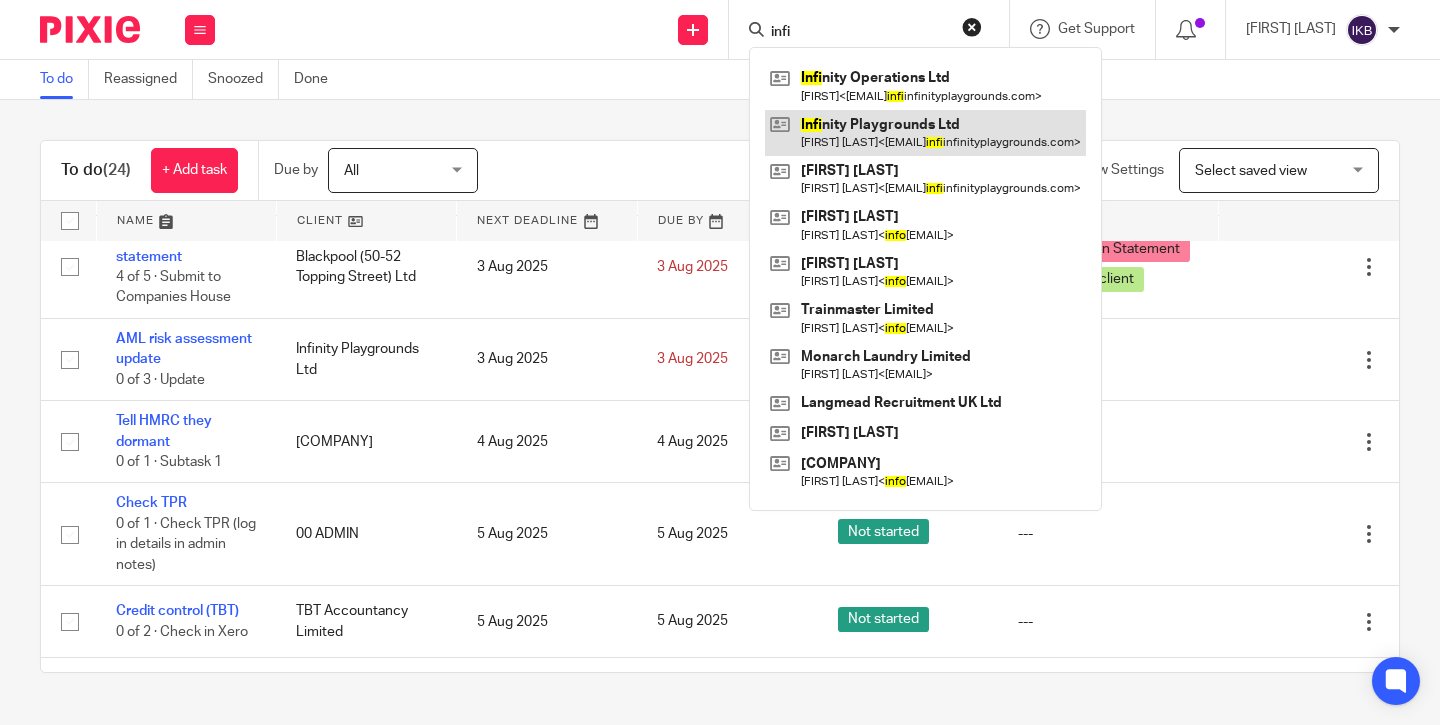 type on "infi" 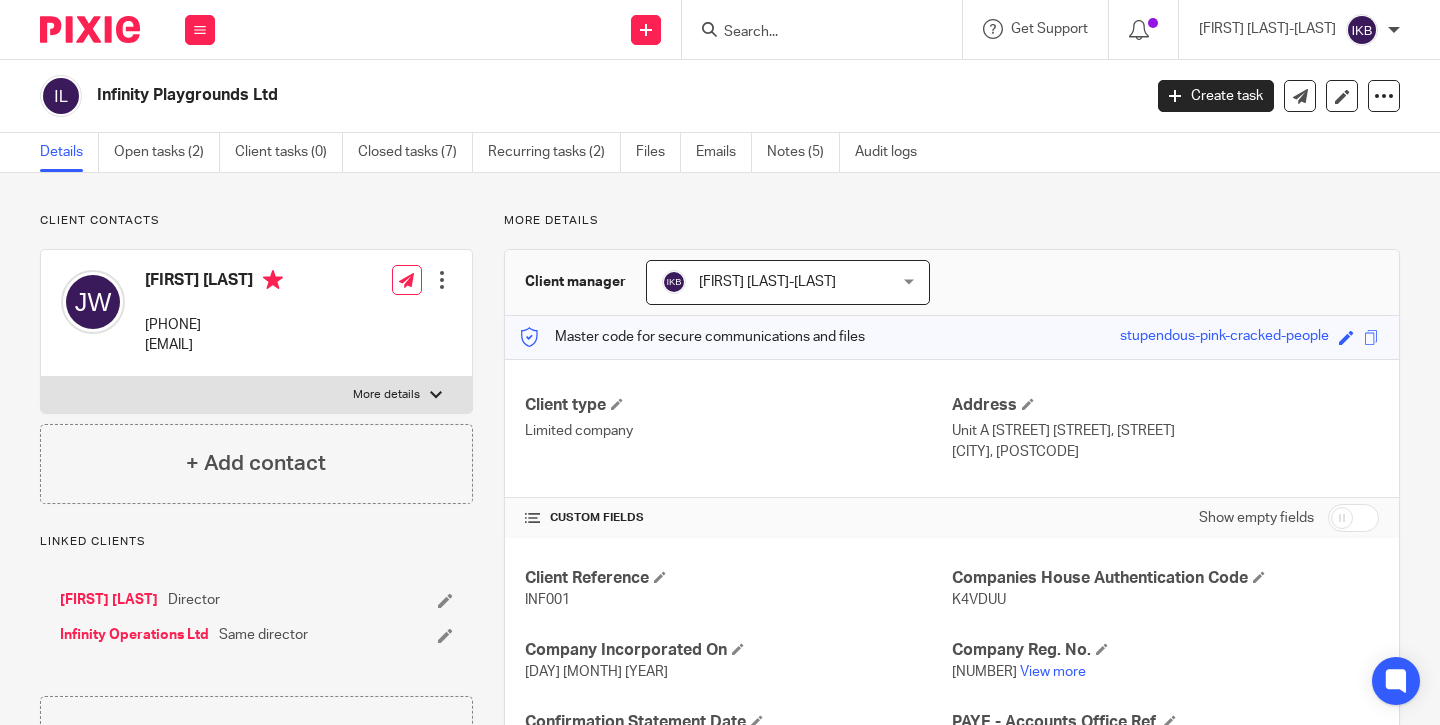 scroll, scrollTop: 0, scrollLeft: 0, axis: both 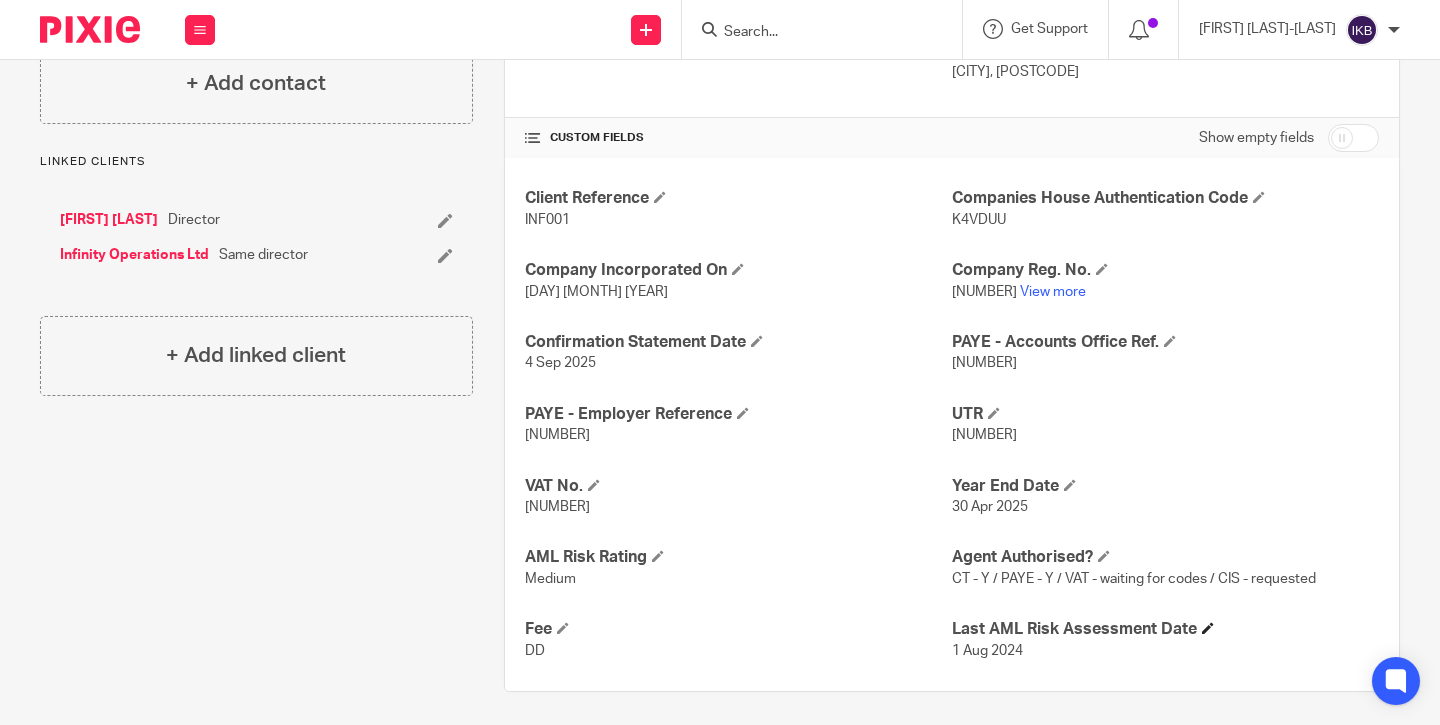 click at bounding box center (1208, 628) 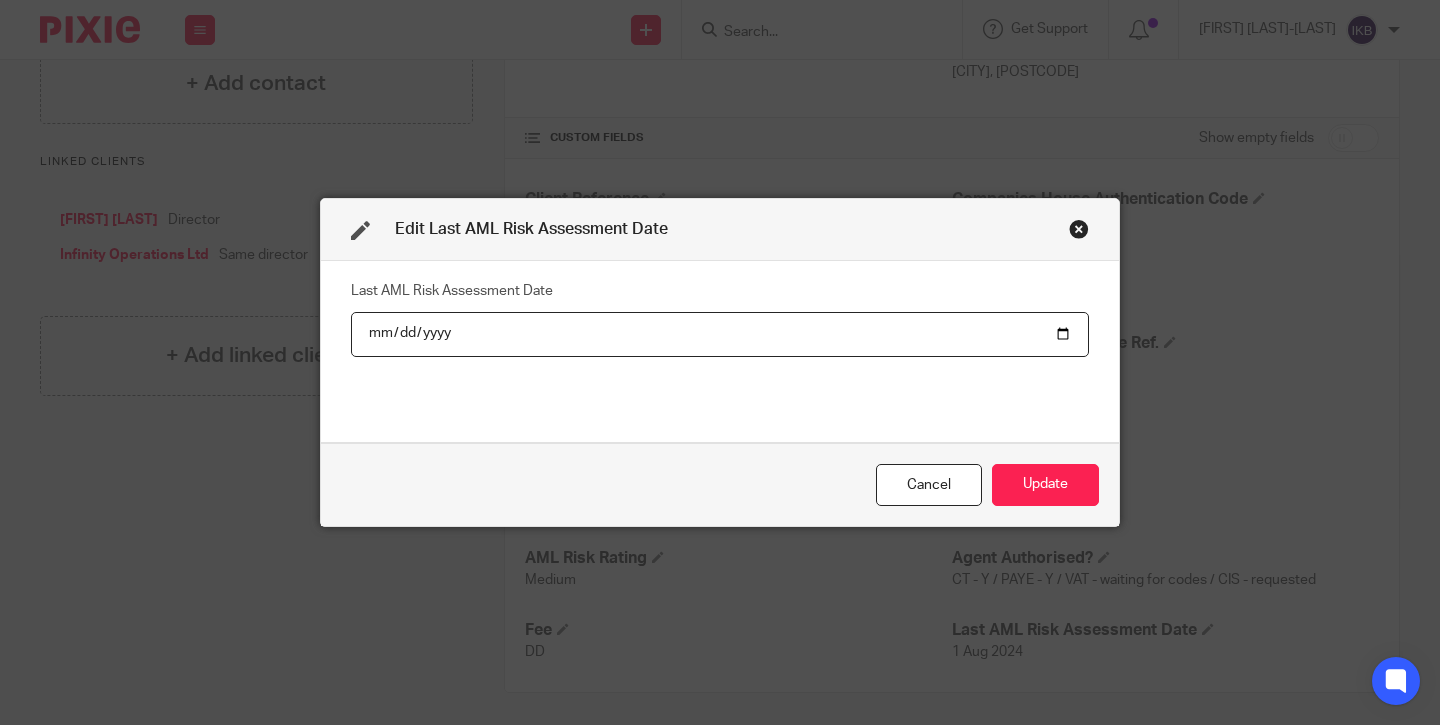 click on "2024-08-01" at bounding box center (720, 334) 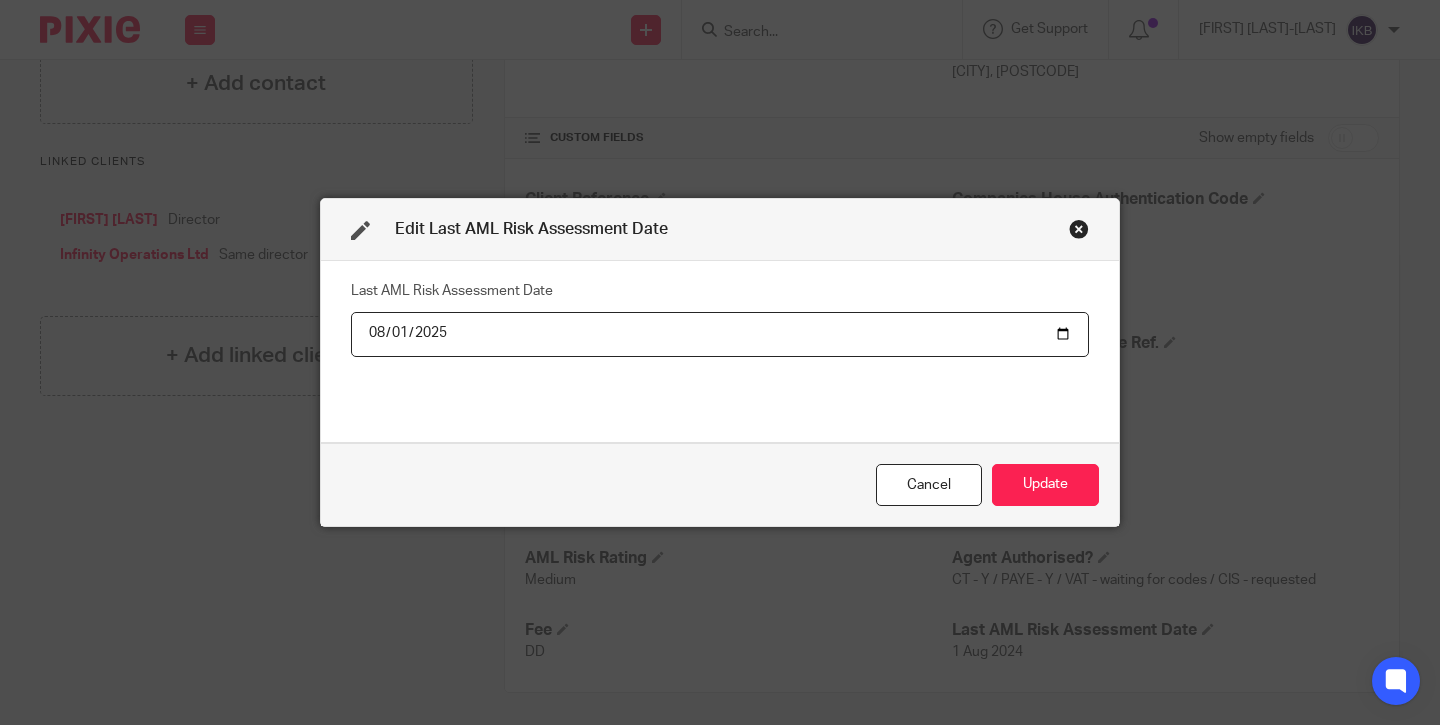 type on "2025-08-01" 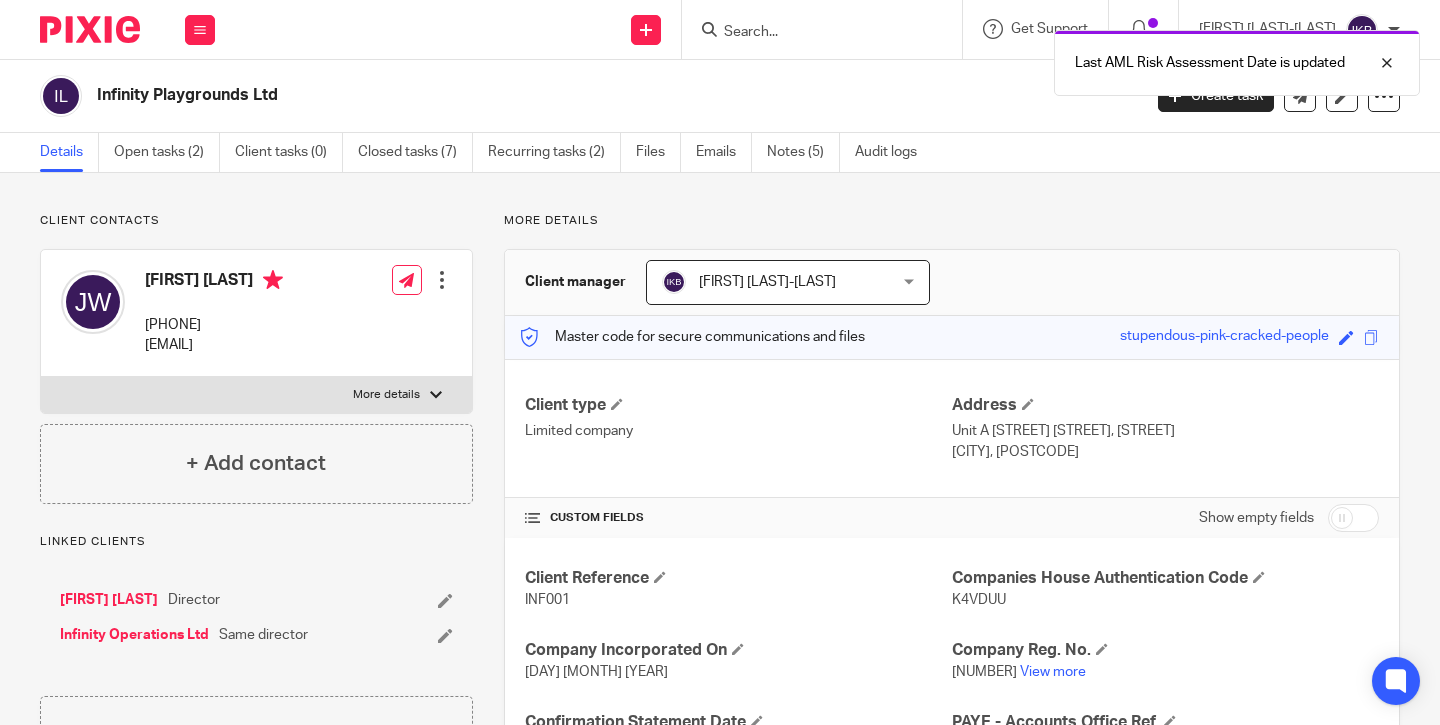 scroll, scrollTop: 0, scrollLeft: 0, axis: both 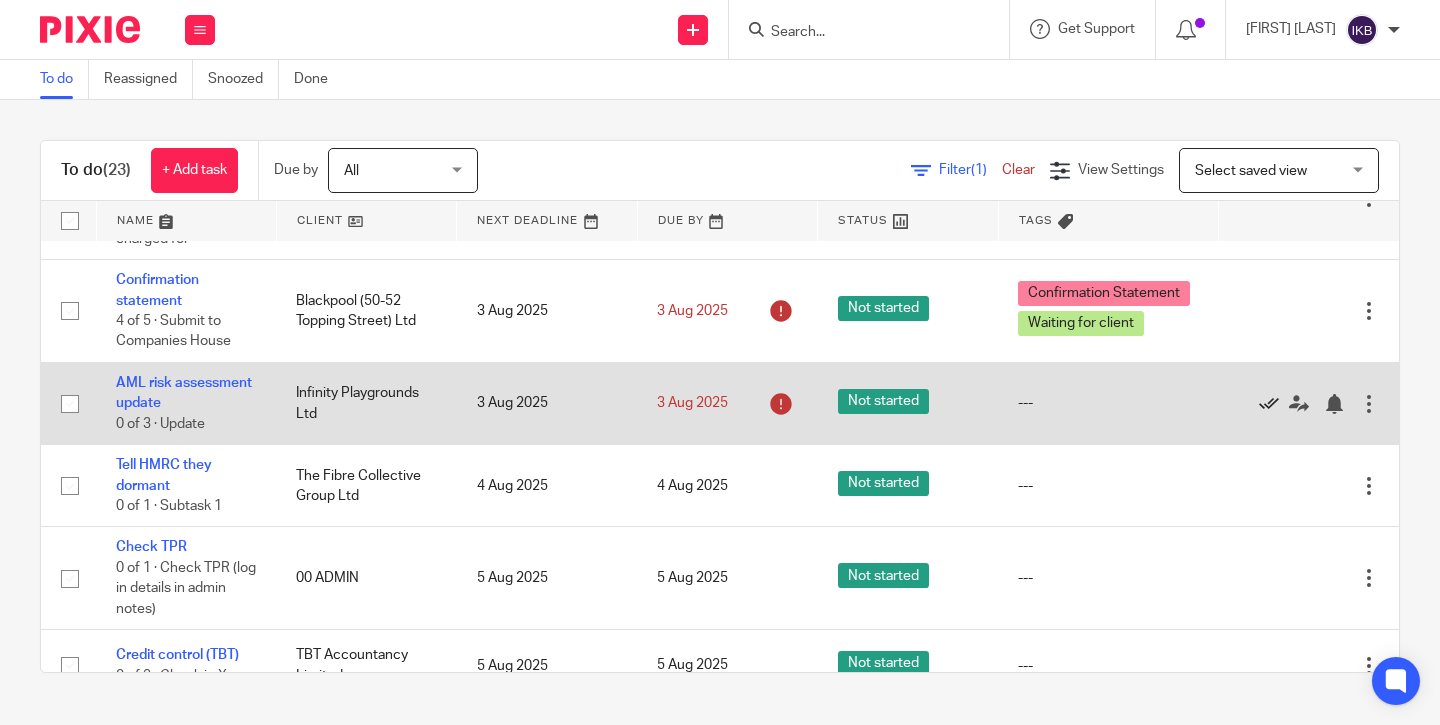 click at bounding box center (1269, 404) 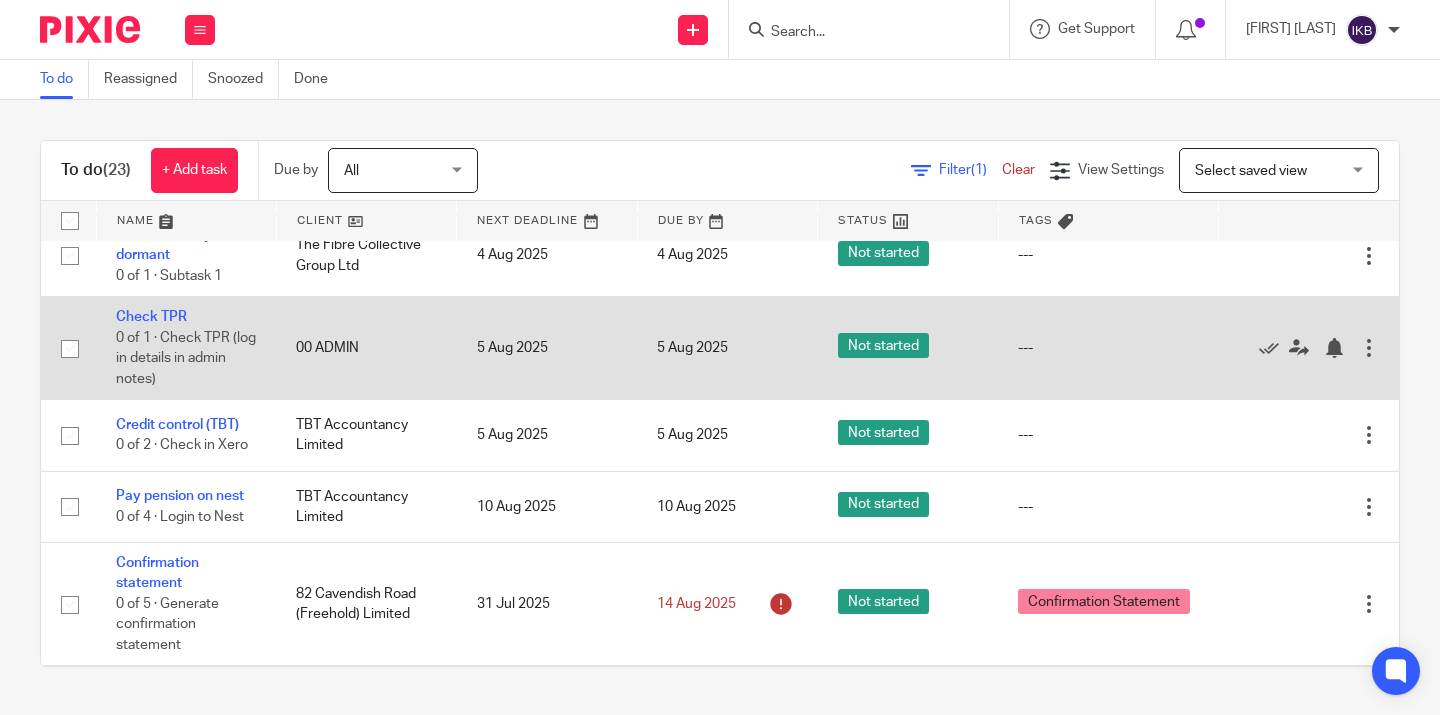 scroll, scrollTop: 859, scrollLeft: 0, axis: vertical 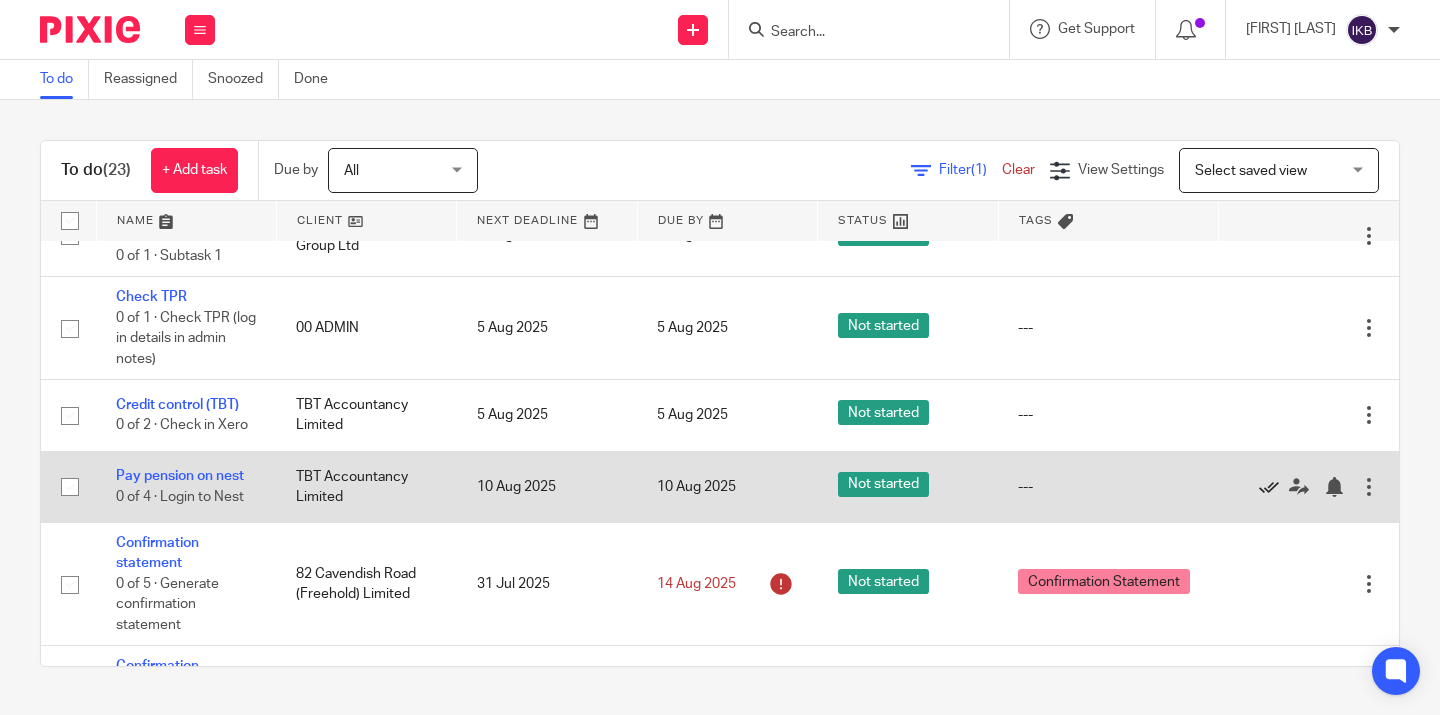 click at bounding box center [1269, 487] 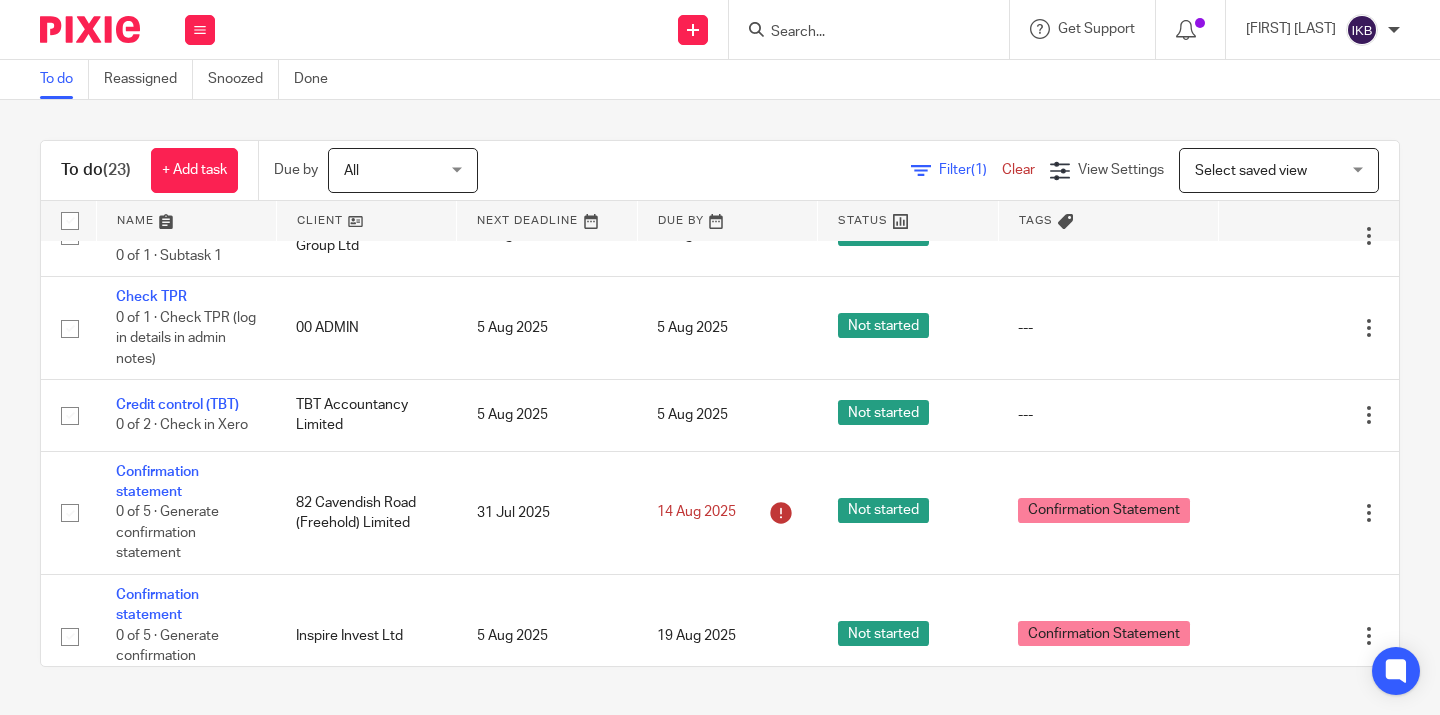 click at bounding box center (859, 33) 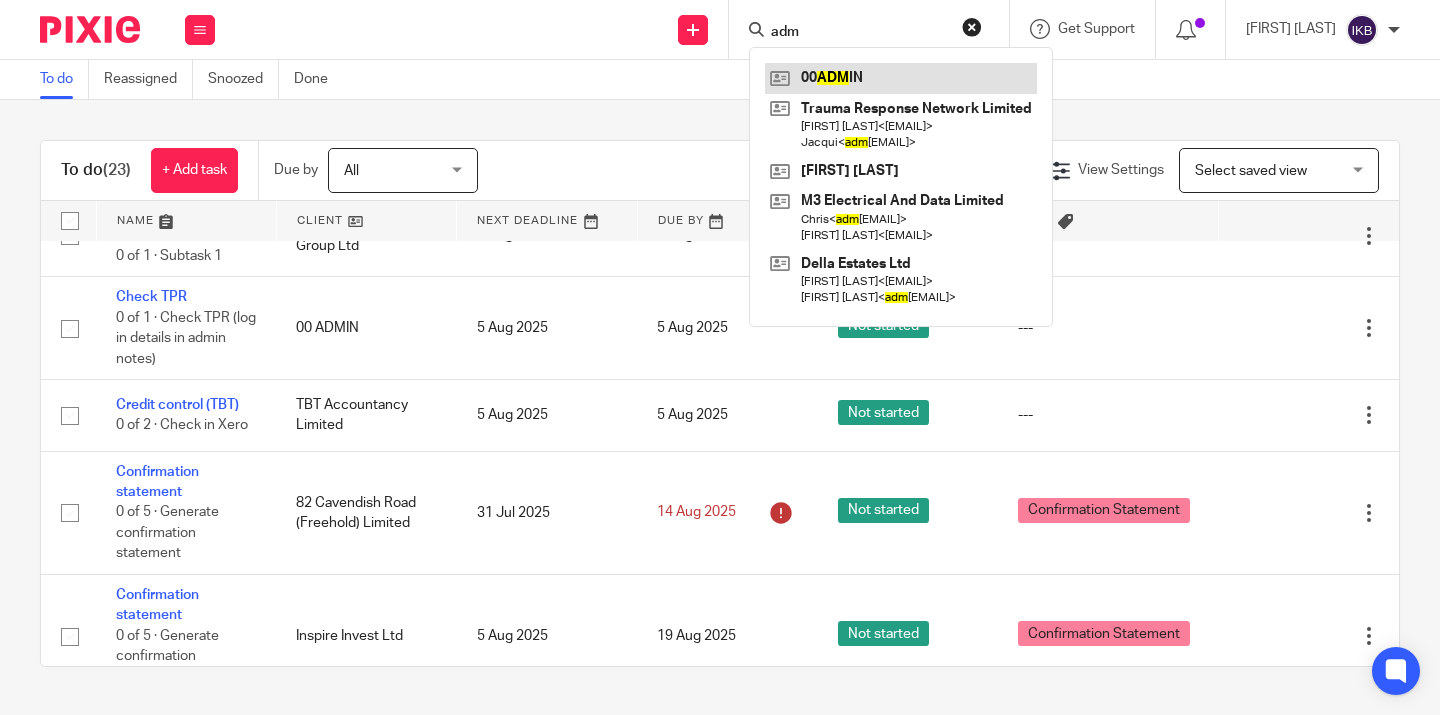 type on "adm" 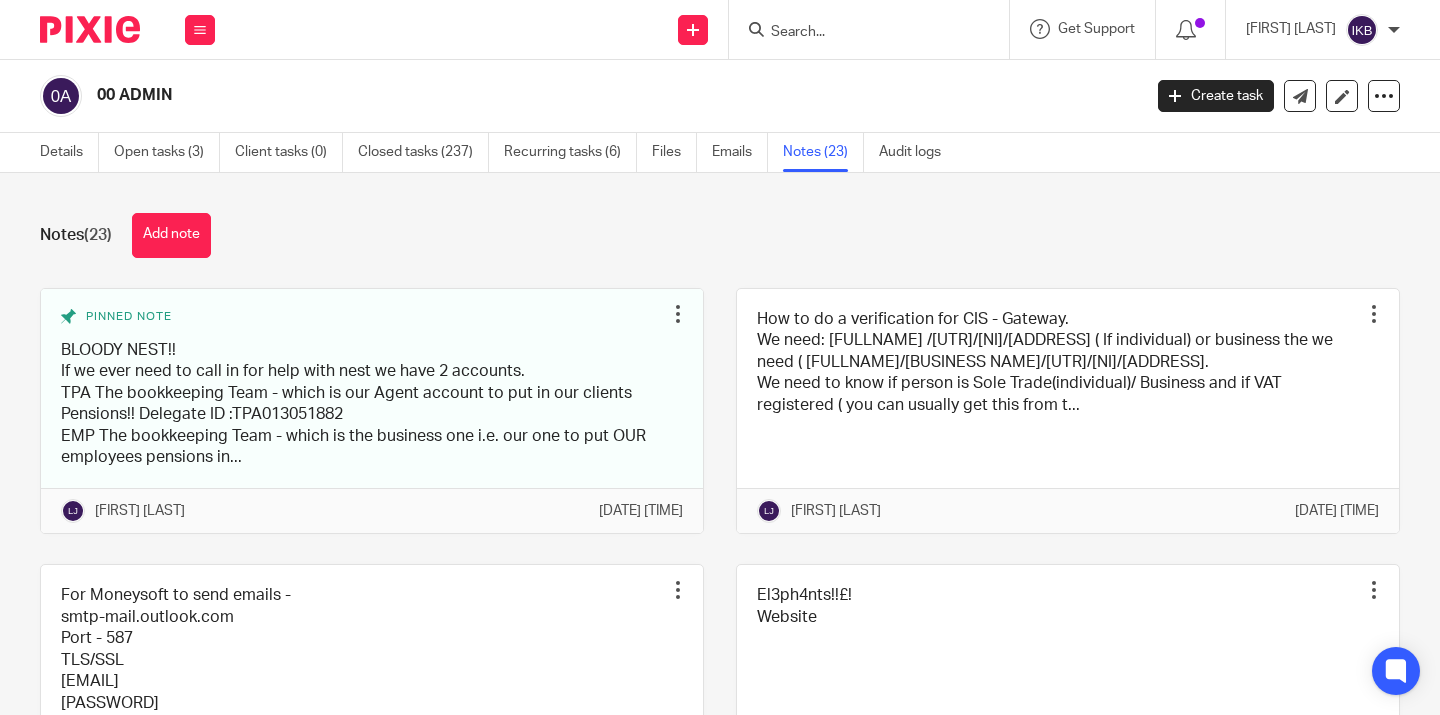 scroll, scrollTop: 0, scrollLeft: 0, axis: both 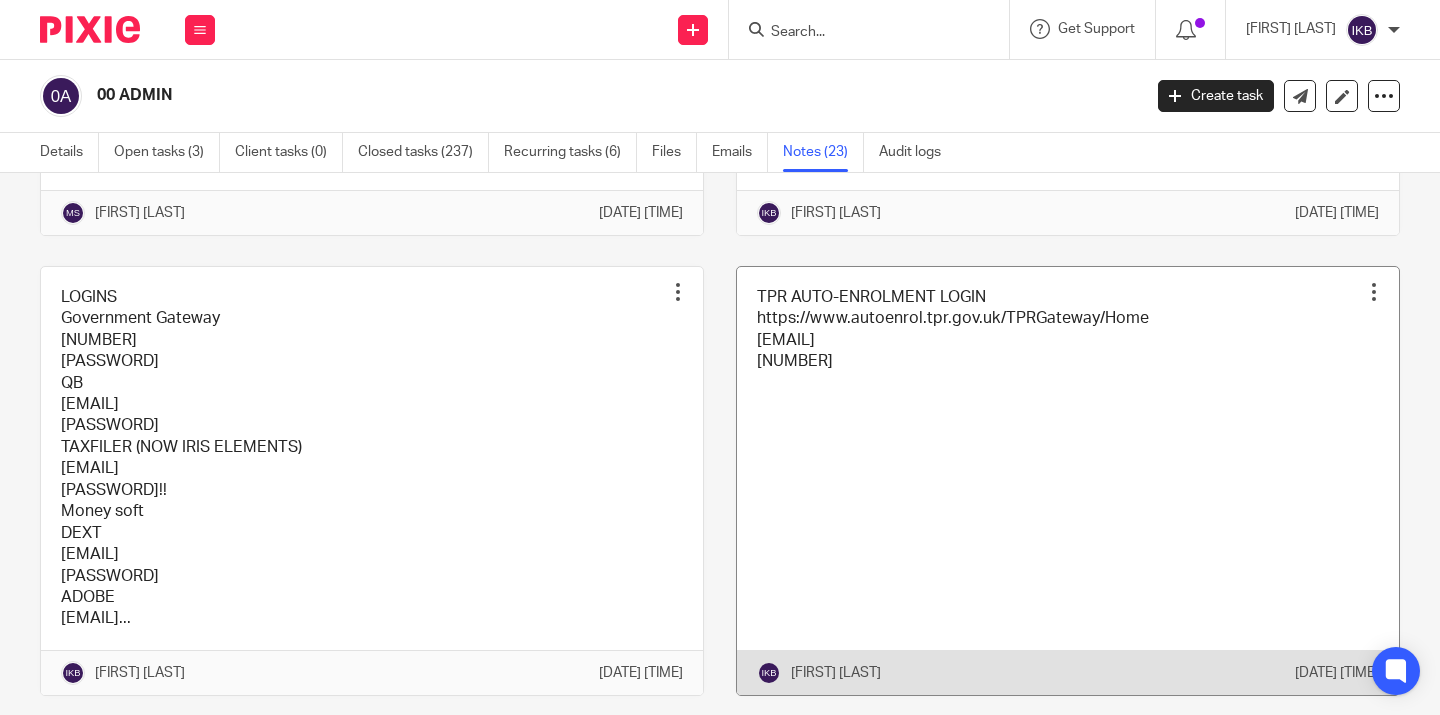 click at bounding box center [1068, 481] 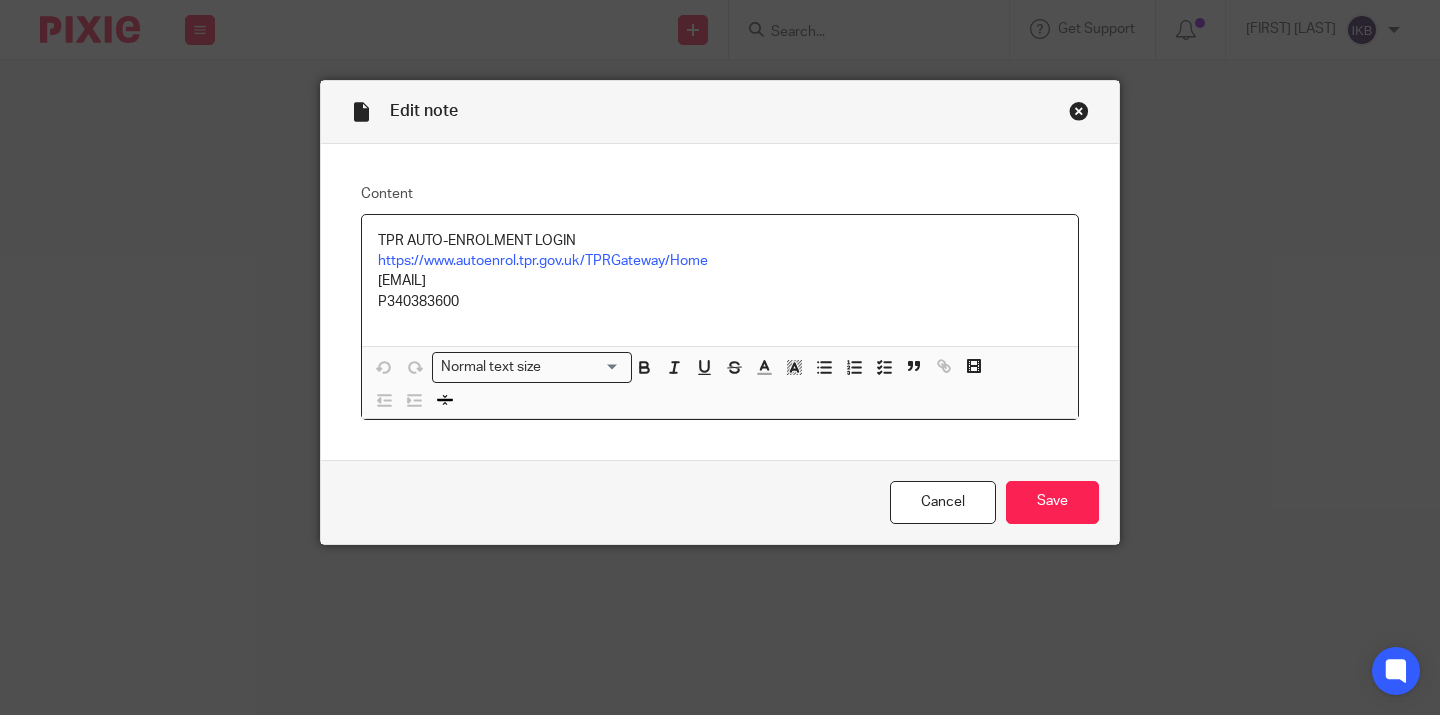 scroll, scrollTop: 0, scrollLeft: 0, axis: both 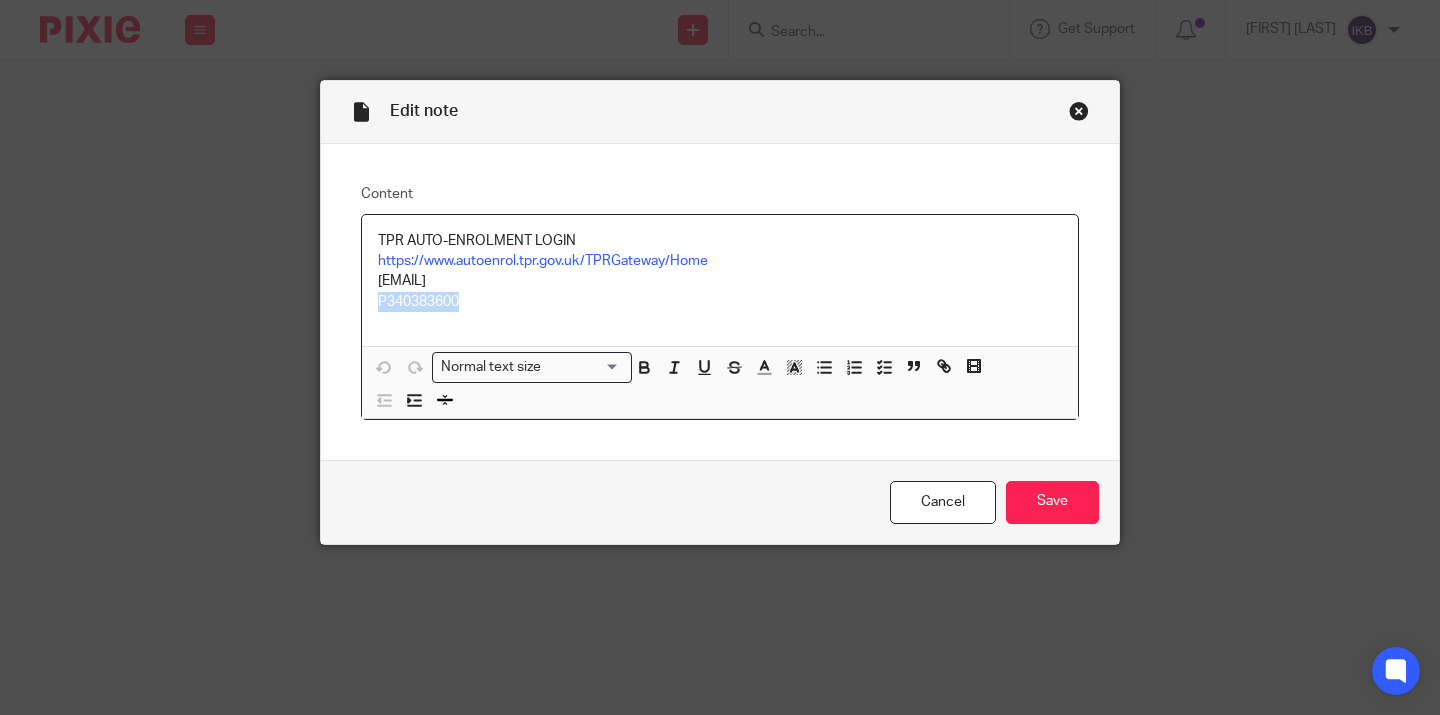 click on "TPR AUTO-ENROLMENT LOGIN https://www.autoenrol.tpr.gov.uk/TPRGateway/Home [EMAIL] P340383600" at bounding box center [720, 280] 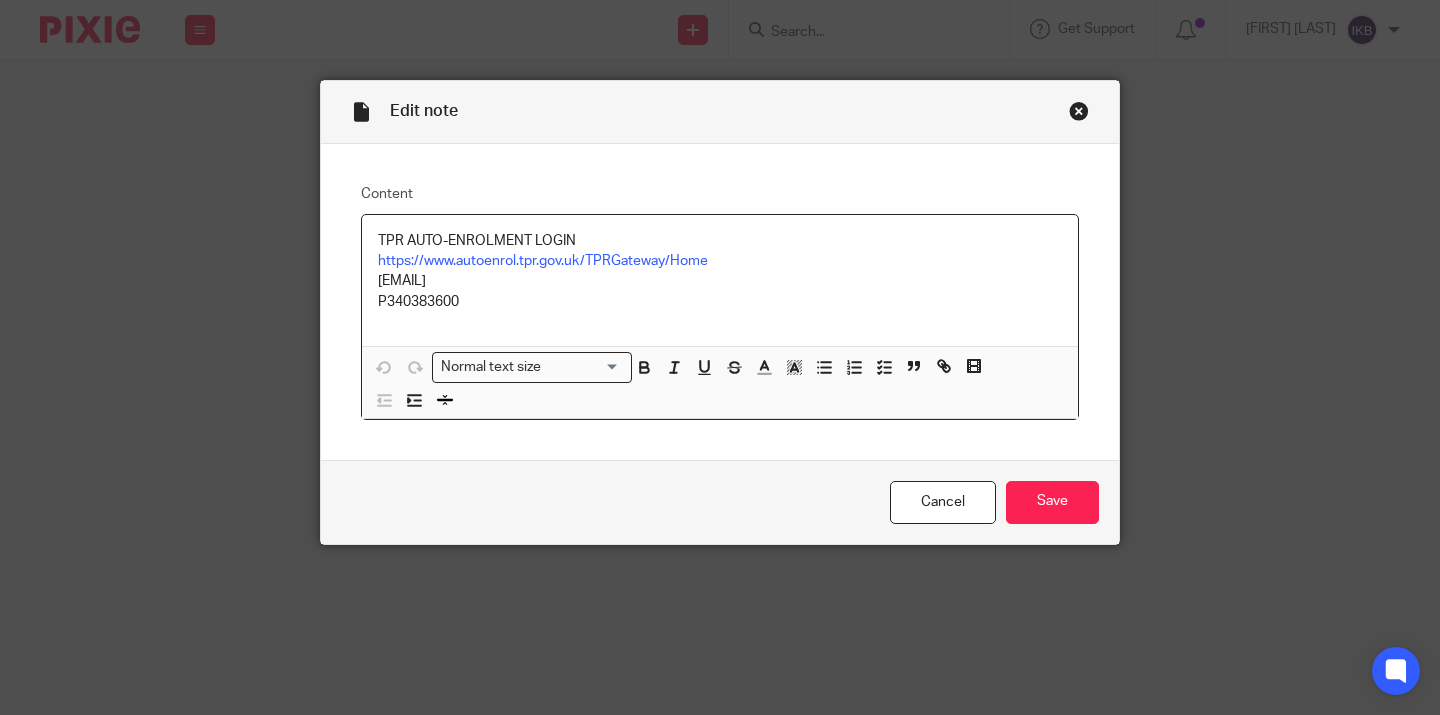 click on "Edit note" at bounding box center (720, 112) 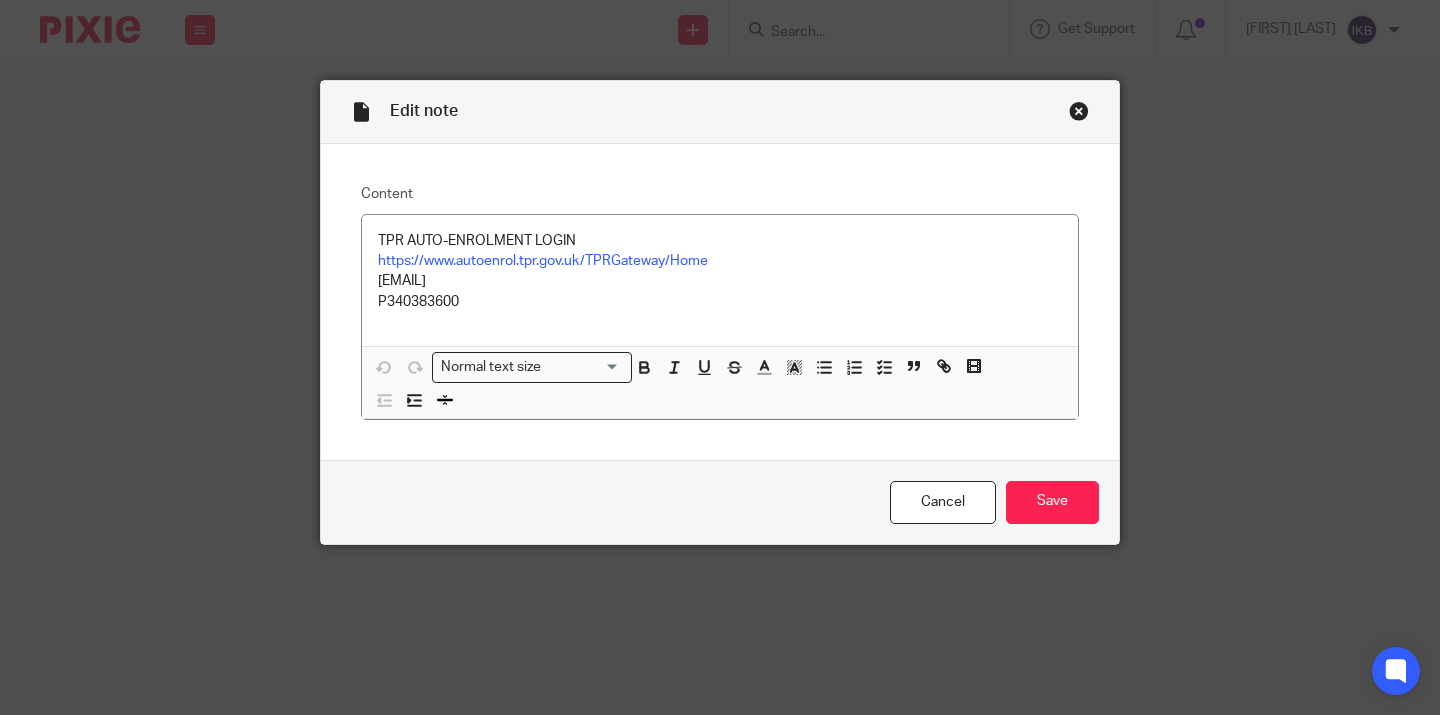 click at bounding box center [1079, 111] 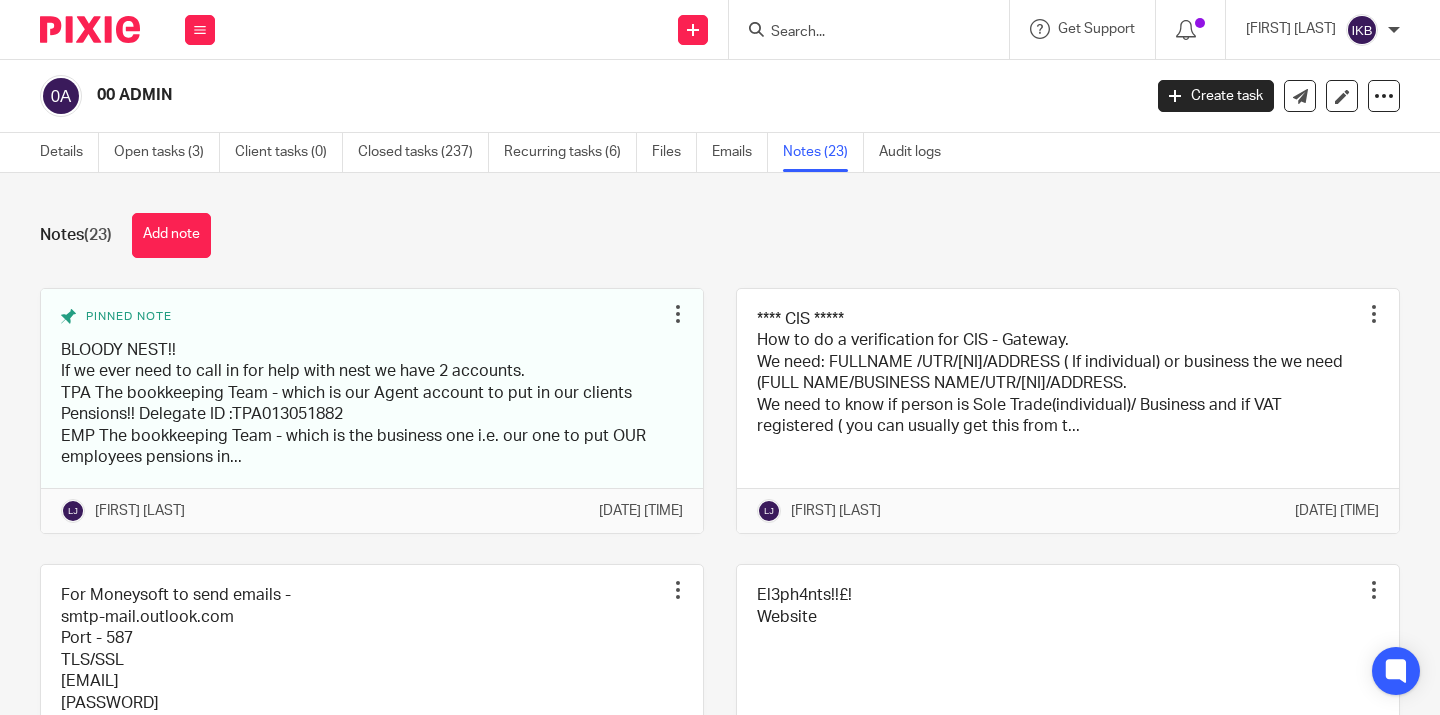 scroll, scrollTop: 0, scrollLeft: 0, axis: both 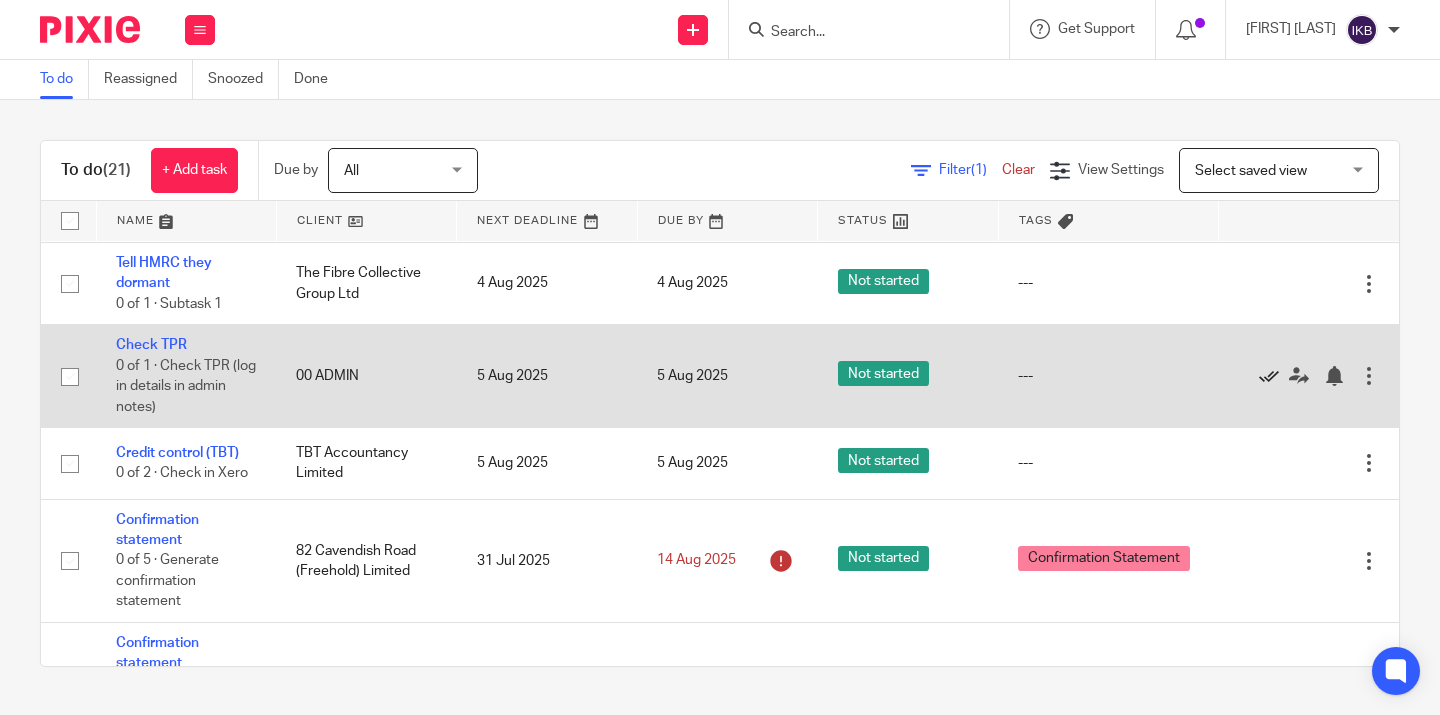 click 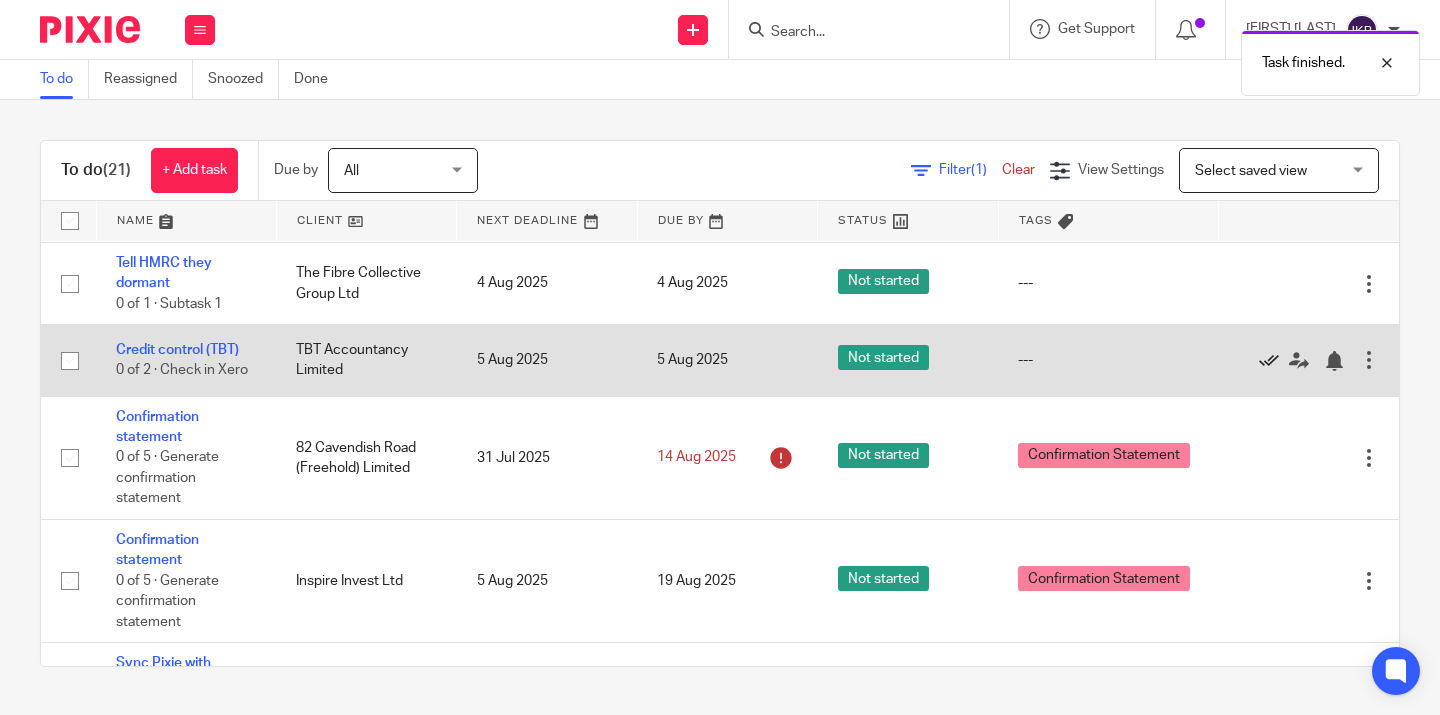 click 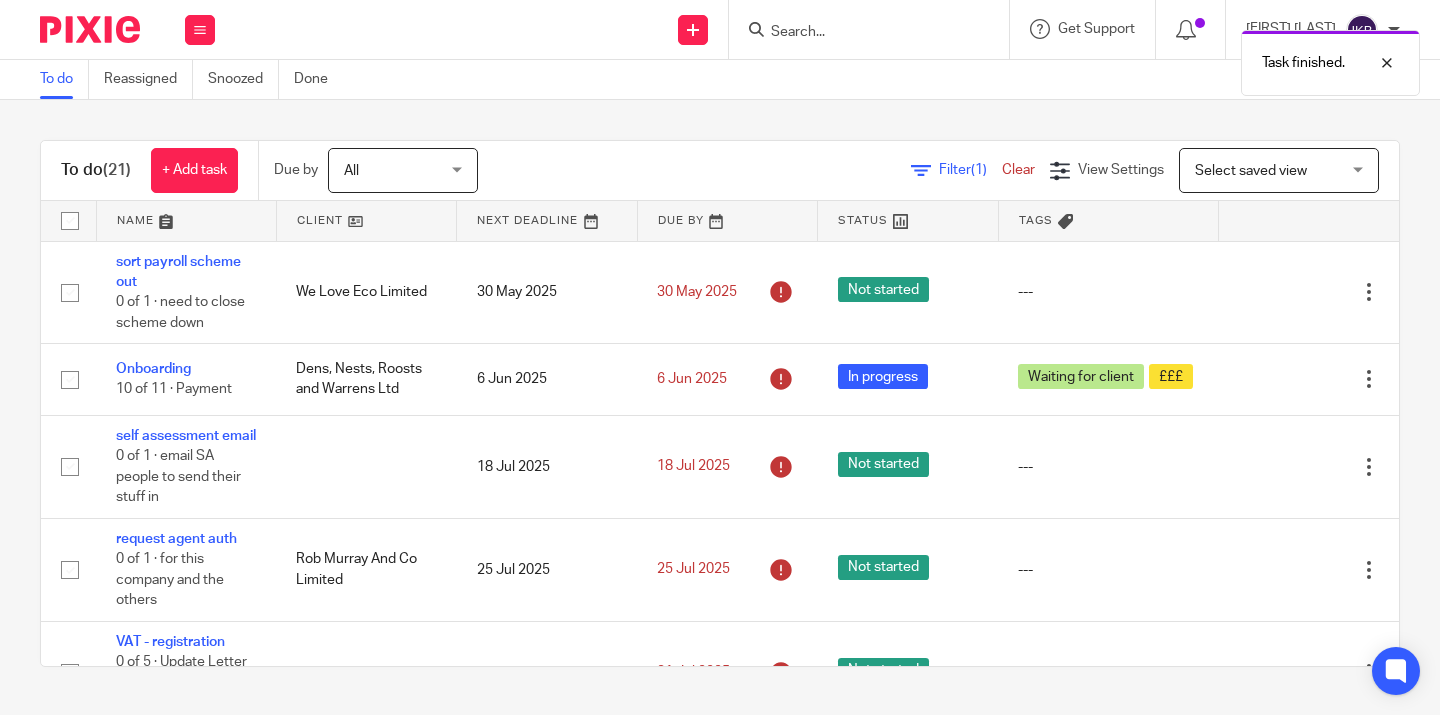 scroll, scrollTop: 0, scrollLeft: 0, axis: both 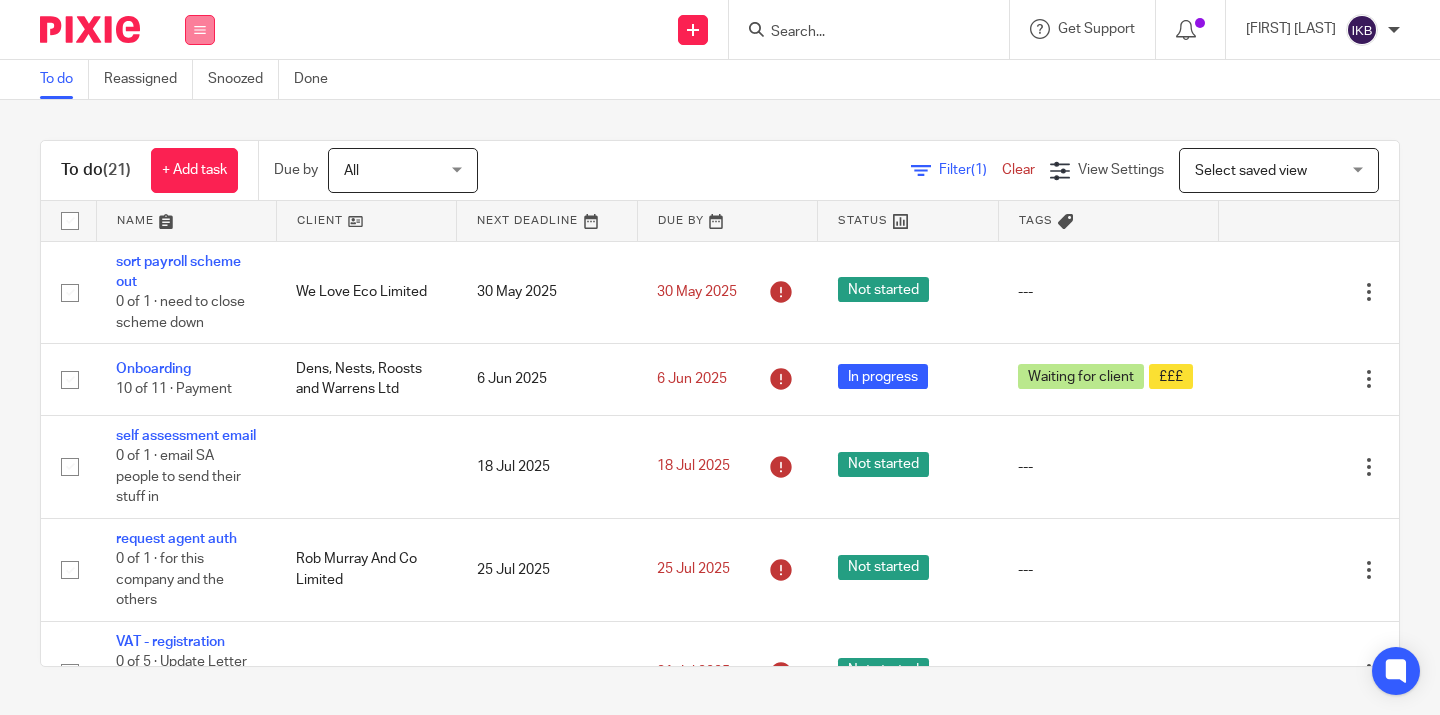 click at bounding box center (200, 30) 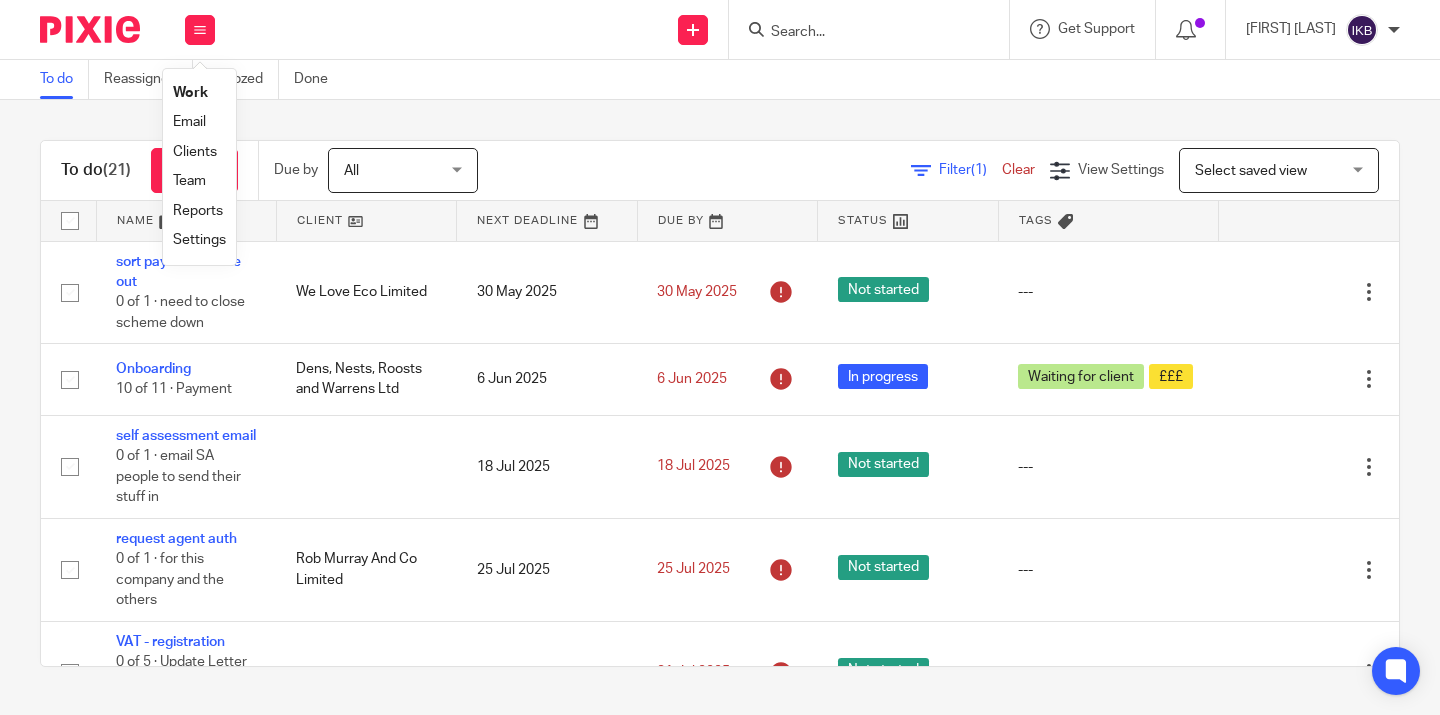 click on "Clients" at bounding box center (195, 152) 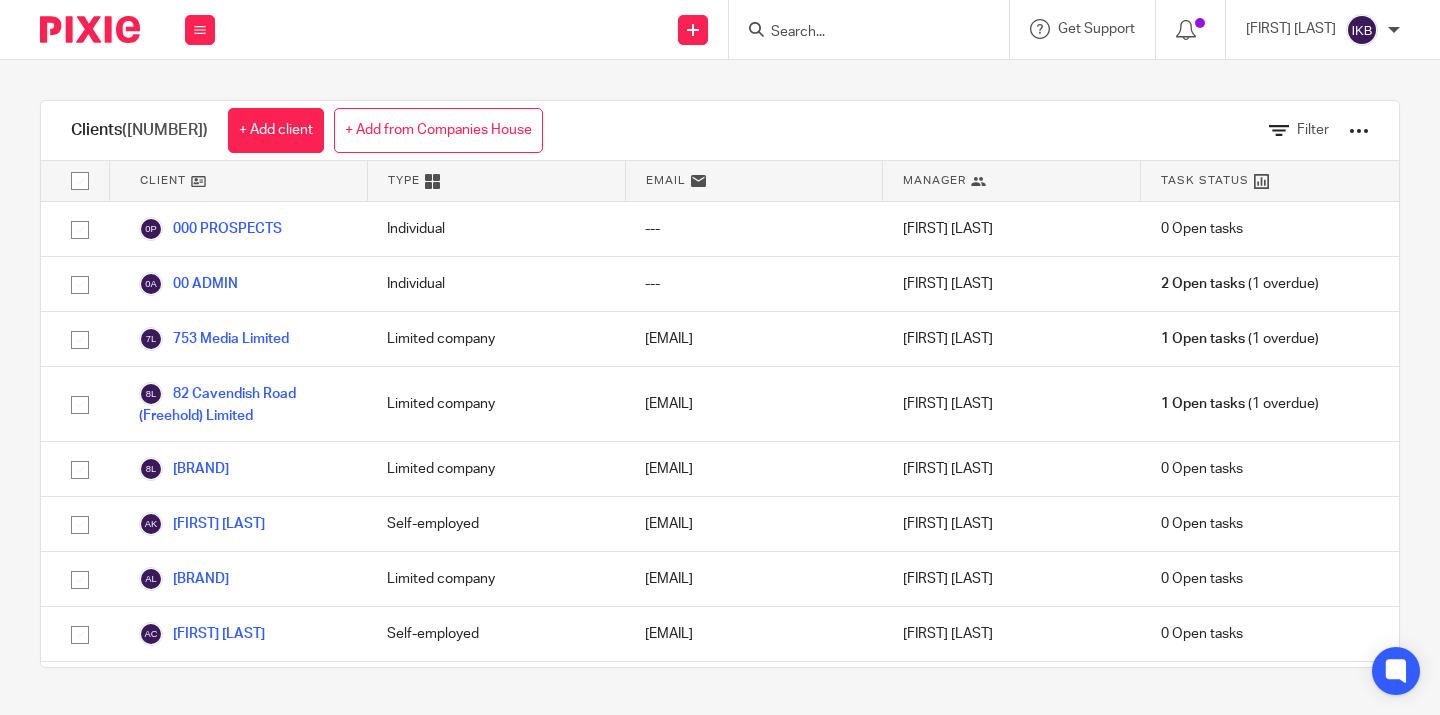 scroll, scrollTop: 0, scrollLeft: 0, axis: both 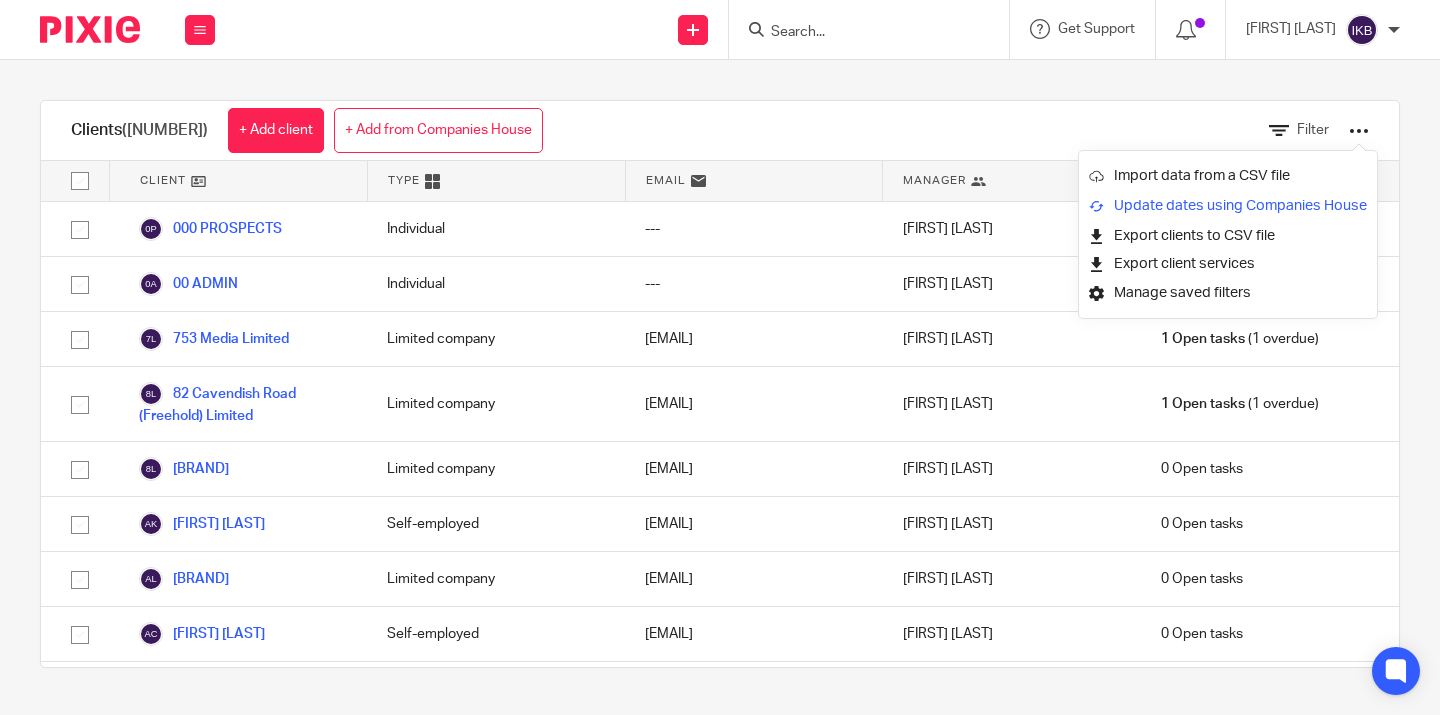 click on "Update dates using Companies House" at bounding box center (1228, 206) 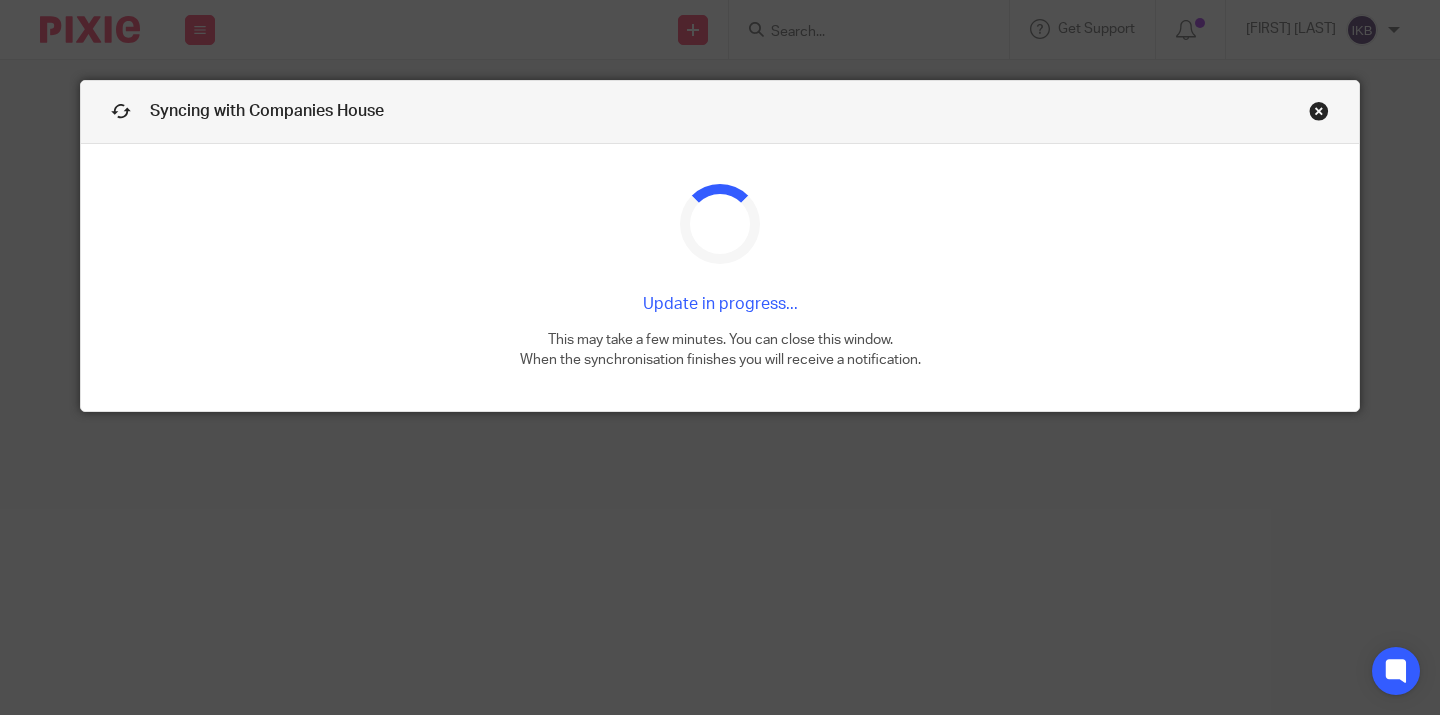scroll, scrollTop: 0, scrollLeft: 0, axis: both 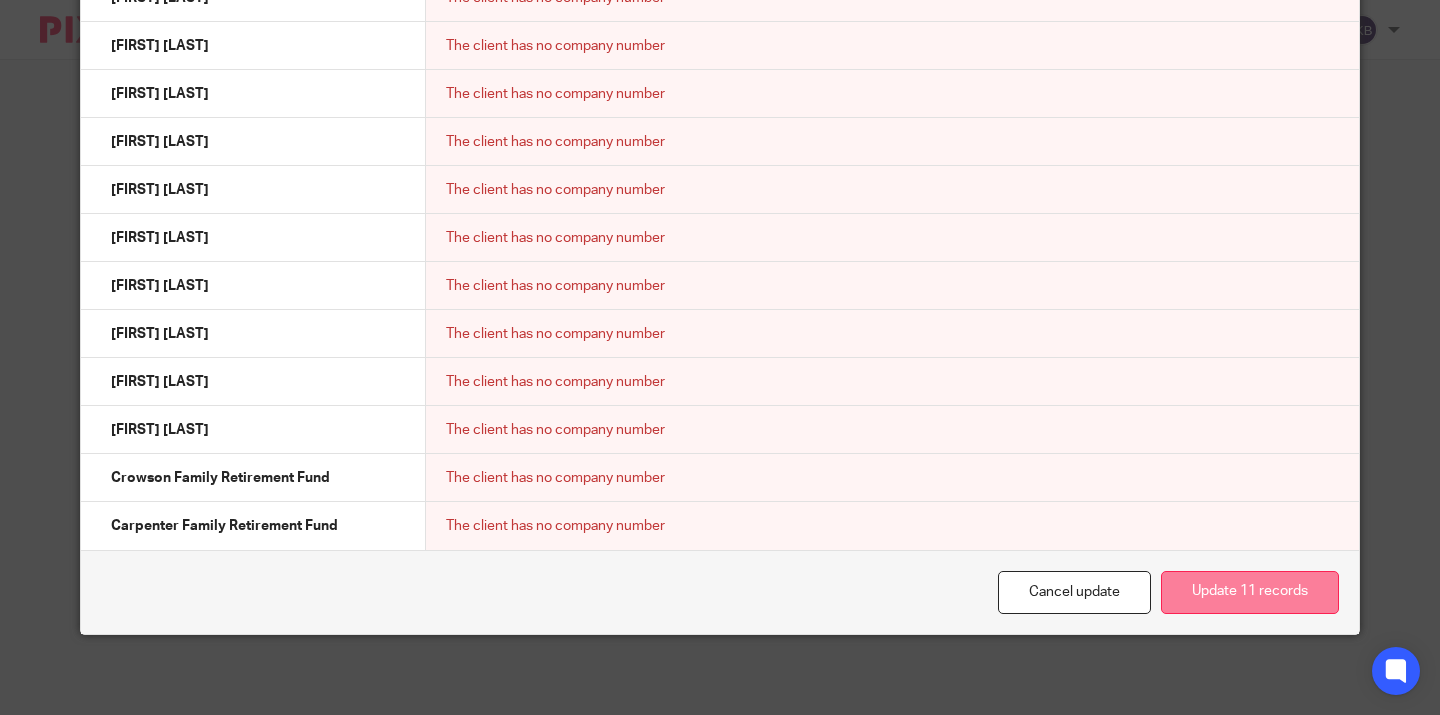 click on "Update 11 records" at bounding box center [1250, 592] 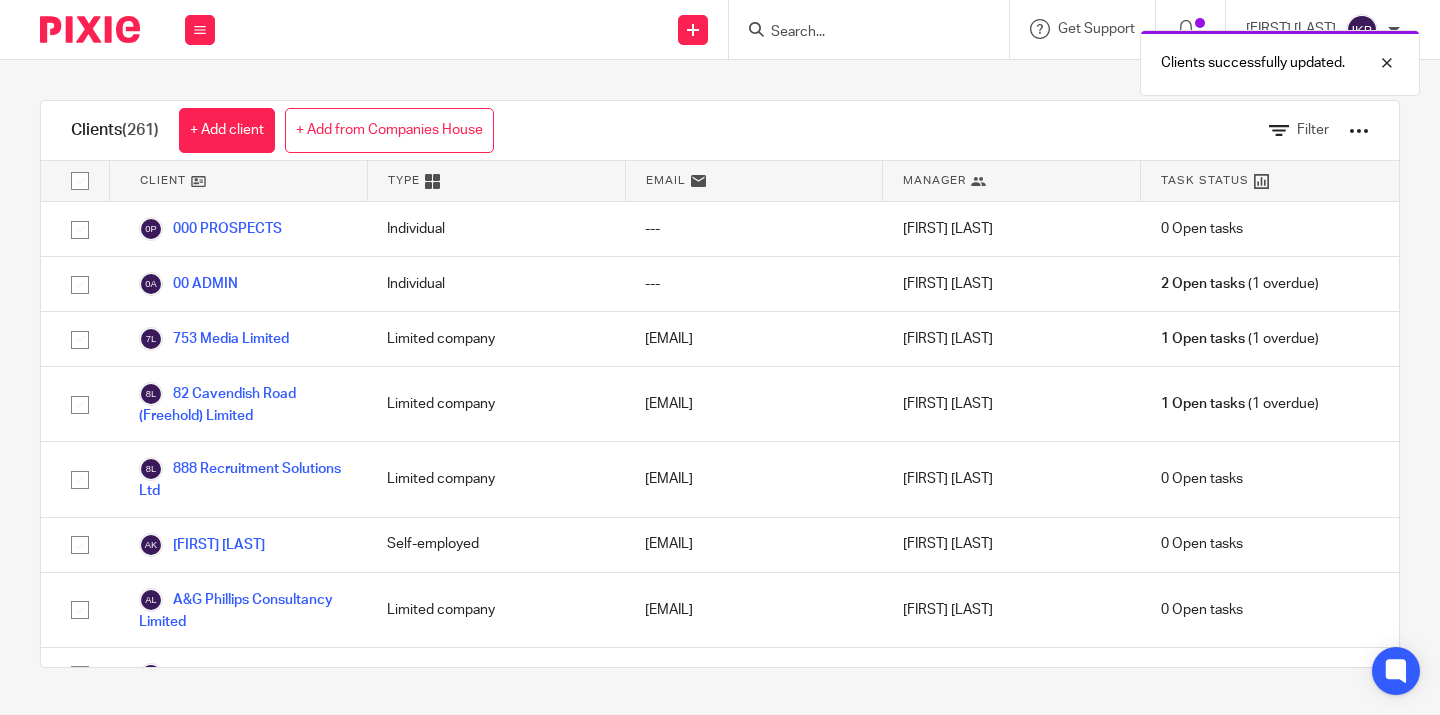 click at bounding box center (90, 29) 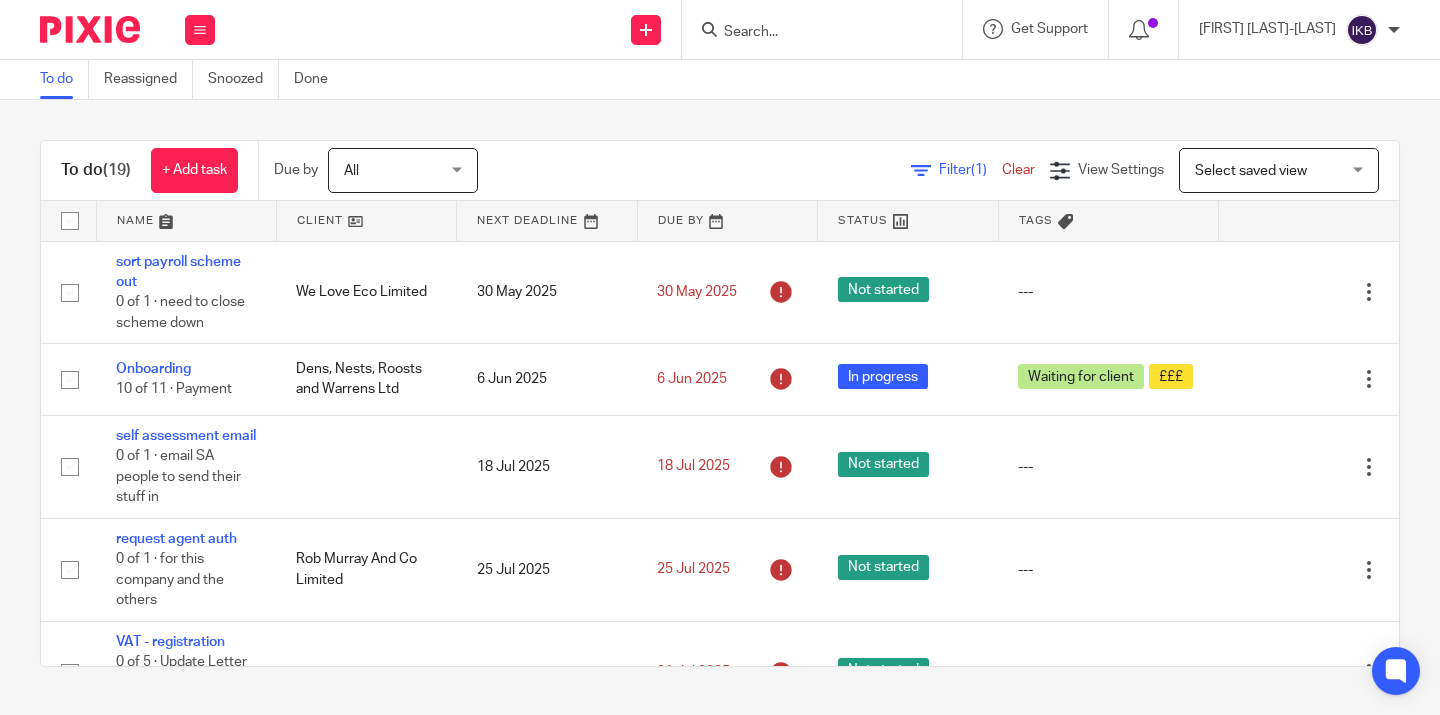 scroll, scrollTop: 0, scrollLeft: 0, axis: both 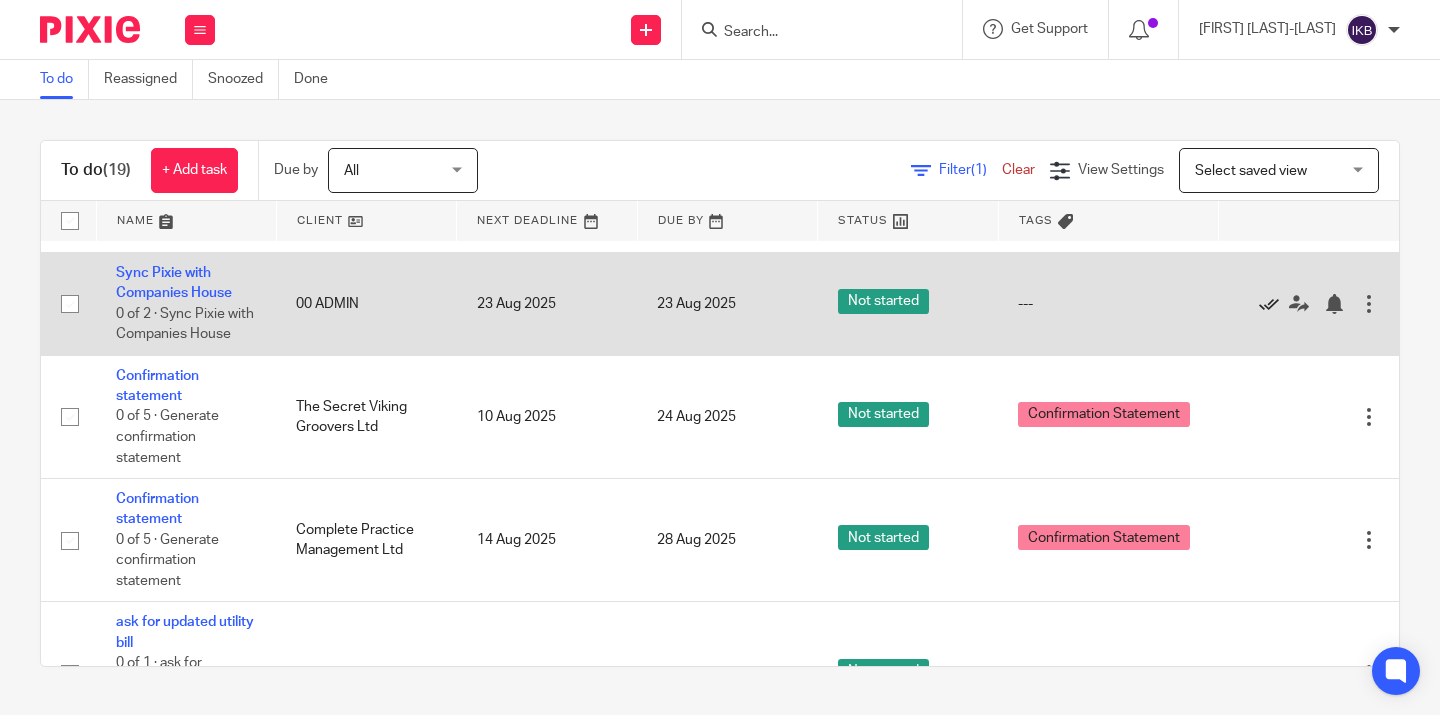 click at bounding box center (1269, 304) 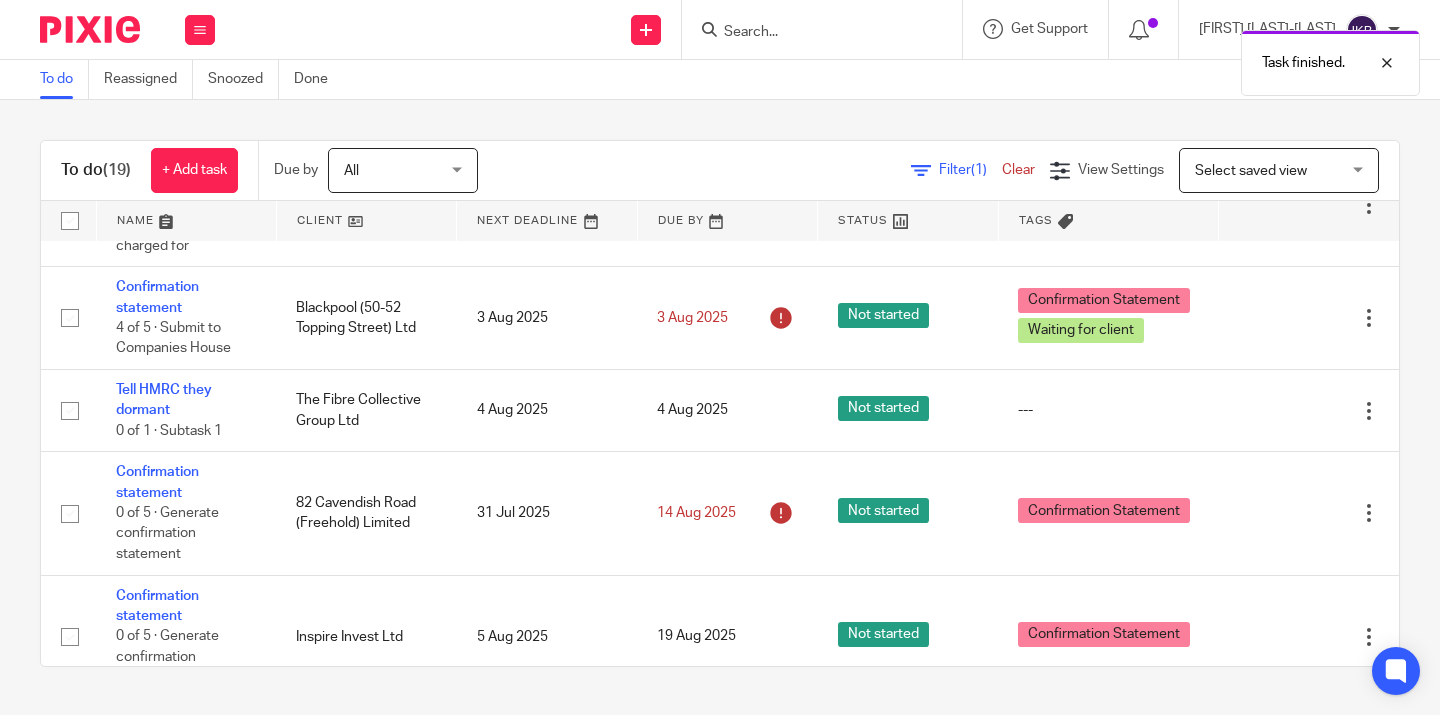 scroll, scrollTop: 692, scrollLeft: 0, axis: vertical 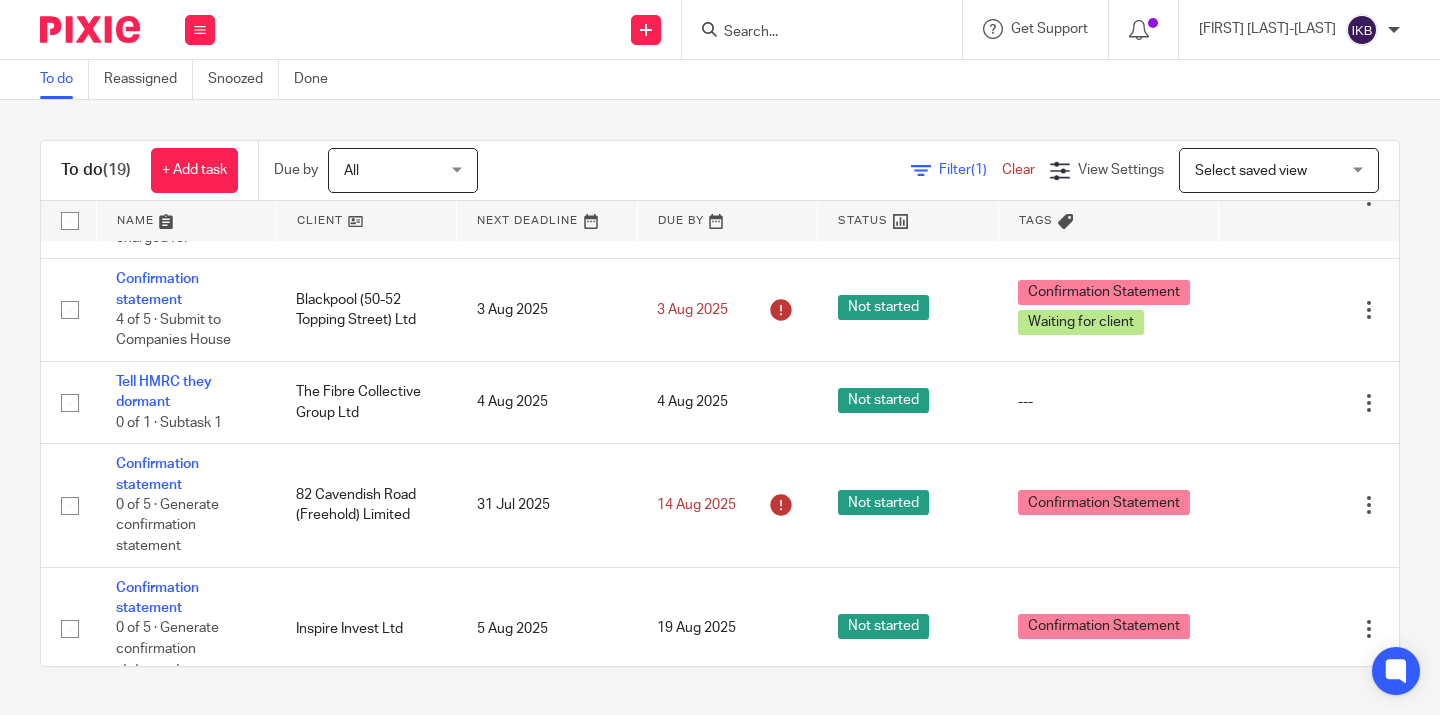 click at bounding box center (822, 29) 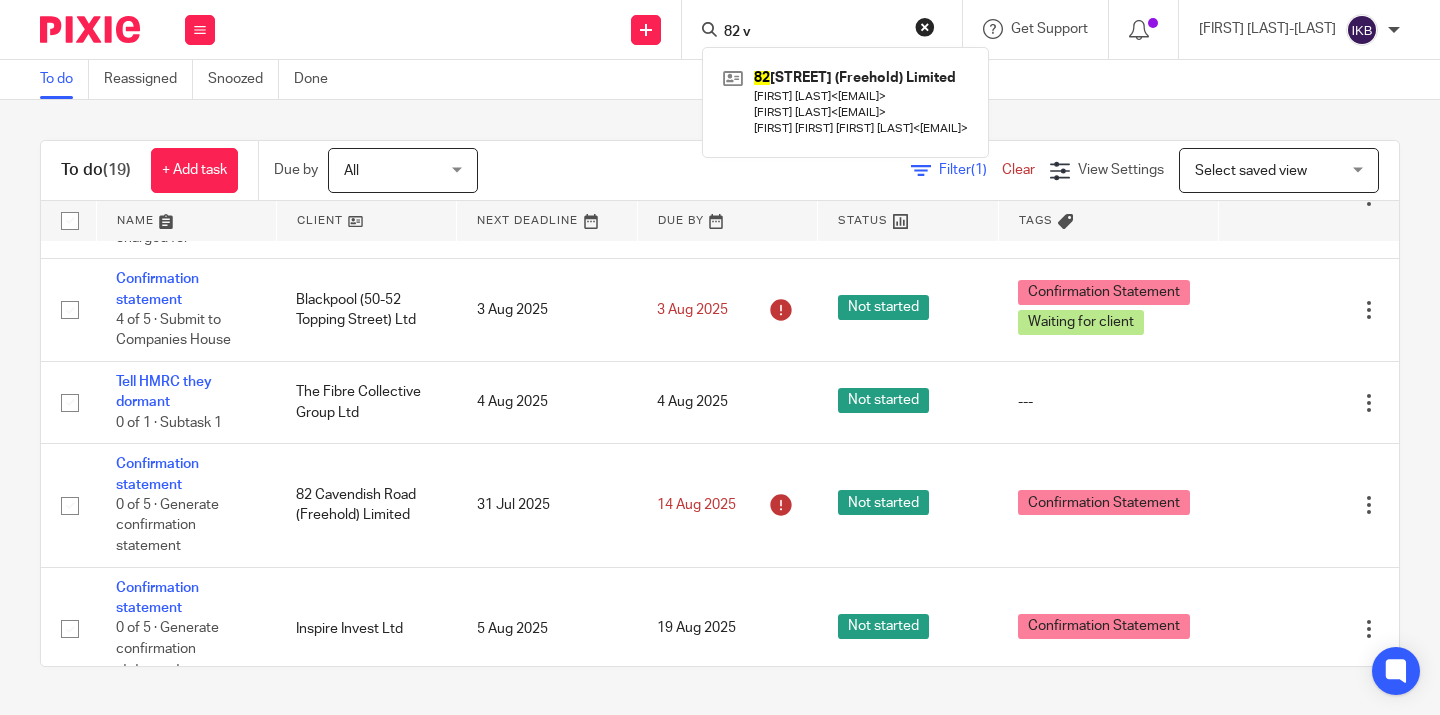 type on "82 va" 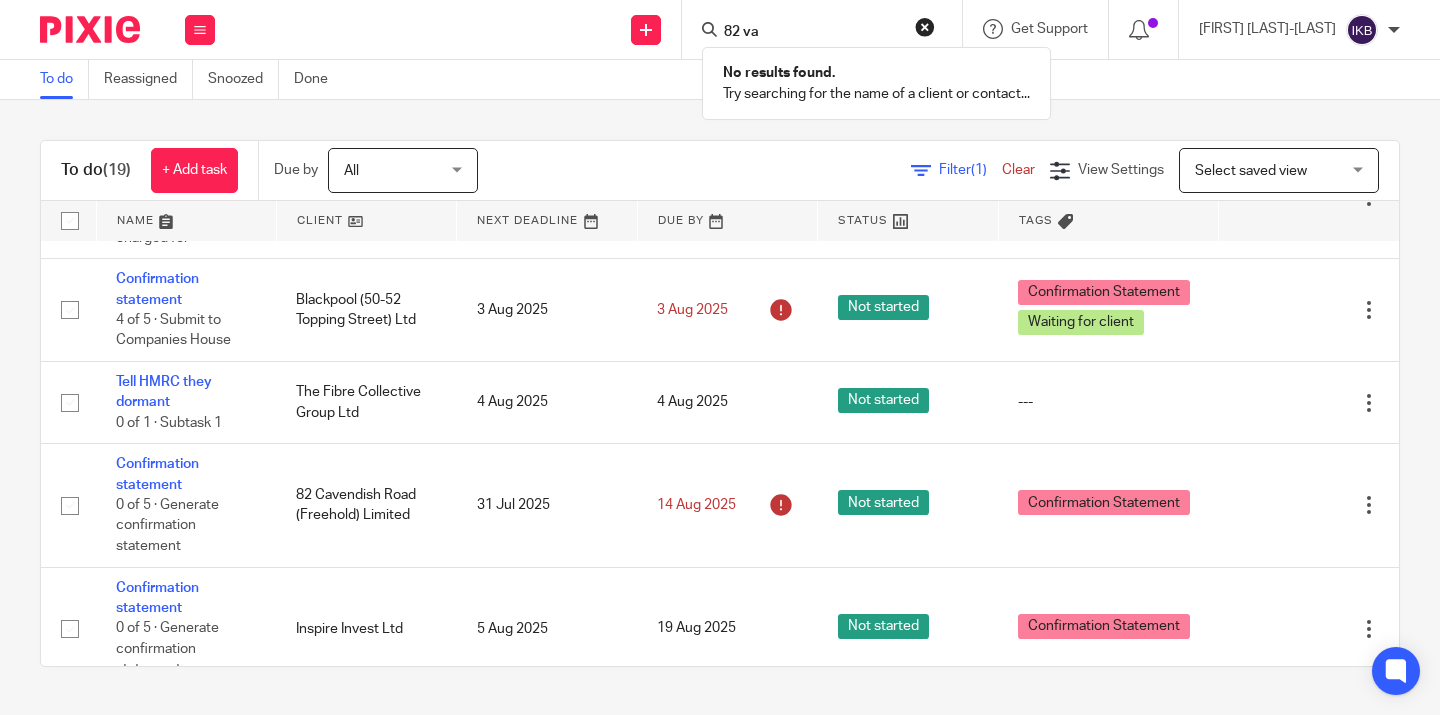 click on "82 va" at bounding box center [812, 33] 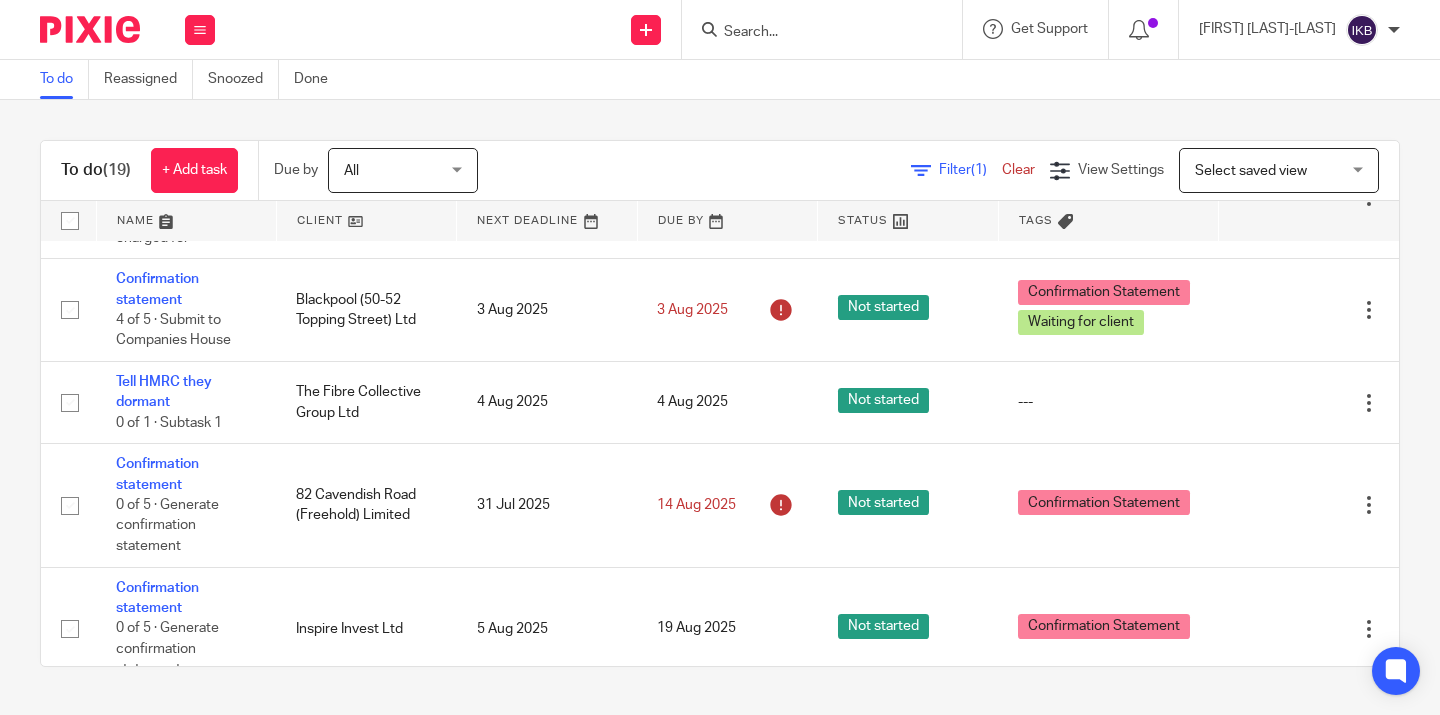 click on "To do
(19)   + Add task    Due by
All
All
Today
Tomorrow
This week
Next week
This month
Next month
All
all     Filter
(1) Clear     View Settings   View Settings     (1) Filters   Clear   Save     Manage saved views
Select saved view
Select saved view
Select saved view
Name     Client     Next Deadline     Due By     Status   Tags       sort payroll scheme out
0
of
1 ·
need to close scheme down
We Love Eco Limited
30 May 2025
30 May 2025
Not started
---             Edit task
Delete
Onboarding
6 Jun 2025
6 Jun 2025" at bounding box center [720, 403] 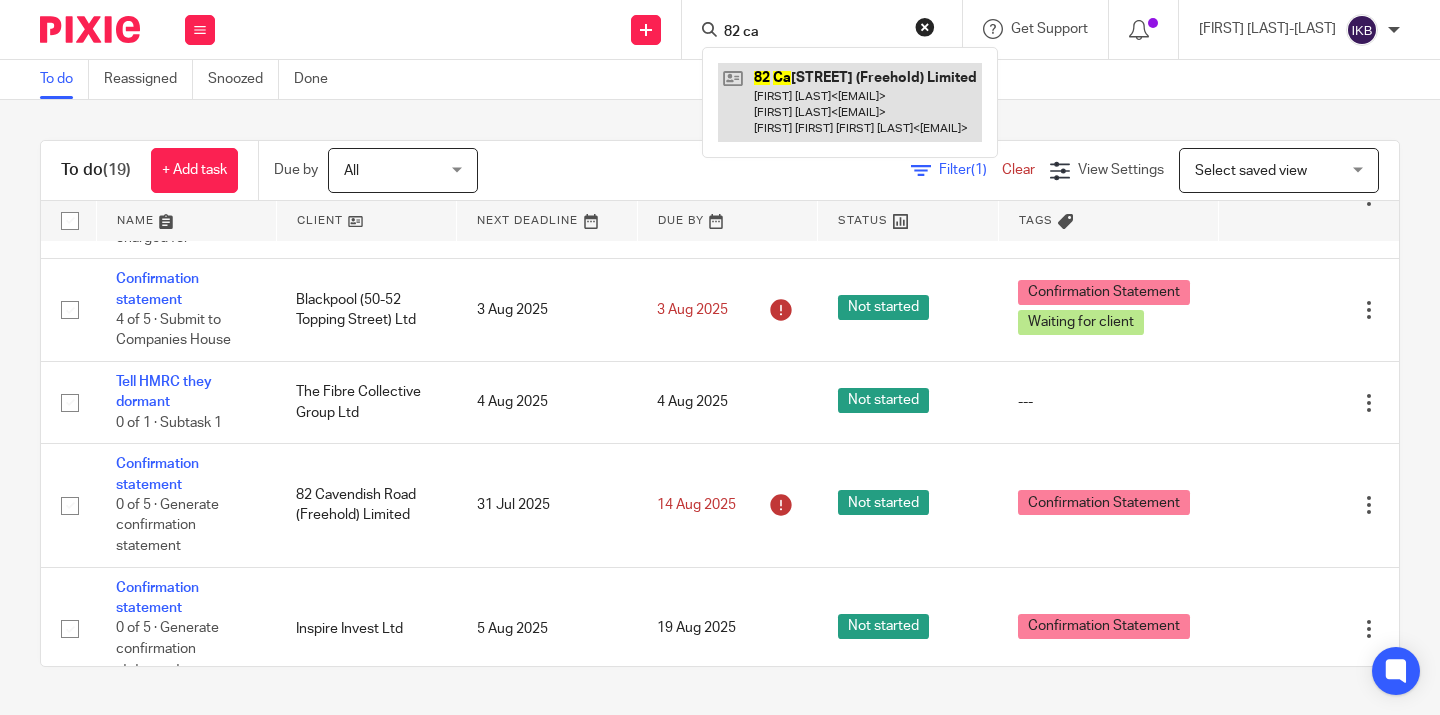 type on "82 ca" 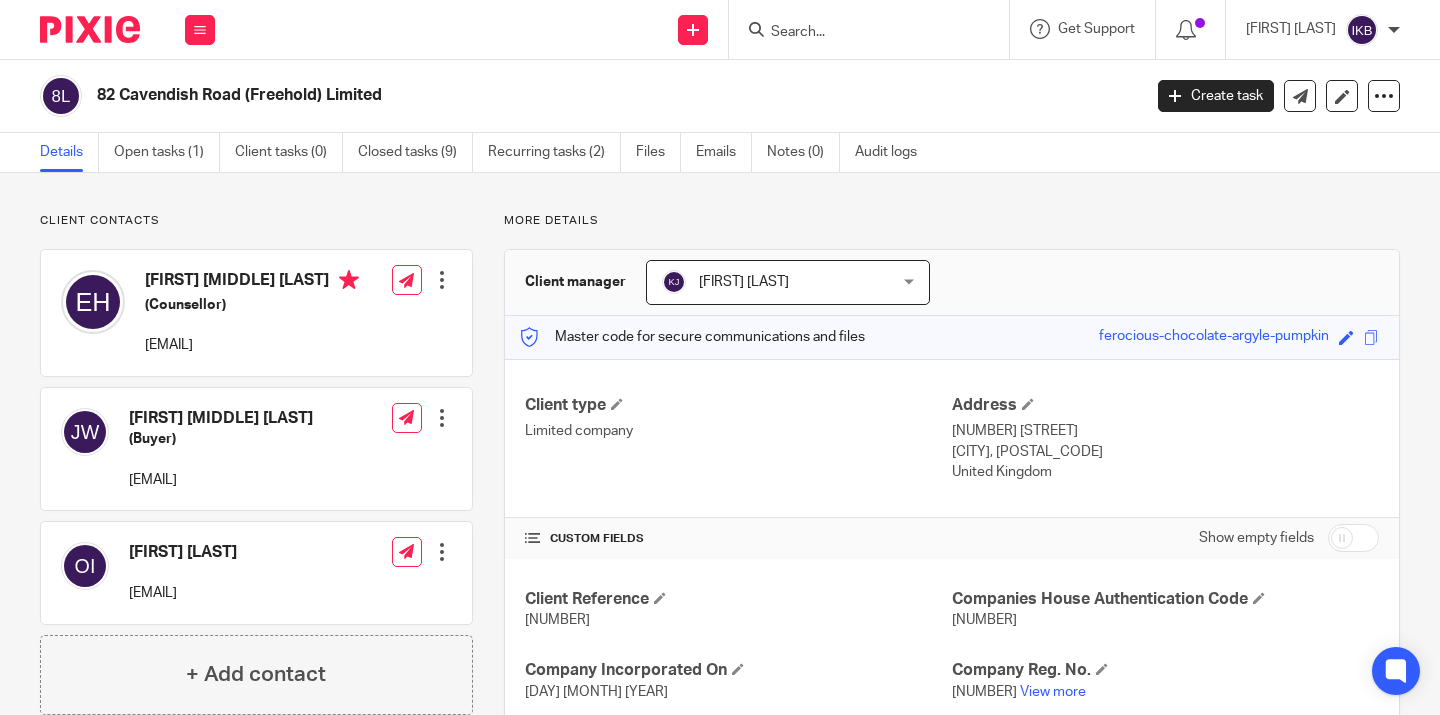 scroll, scrollTop: 0, scrollLeft: 0, axis: both 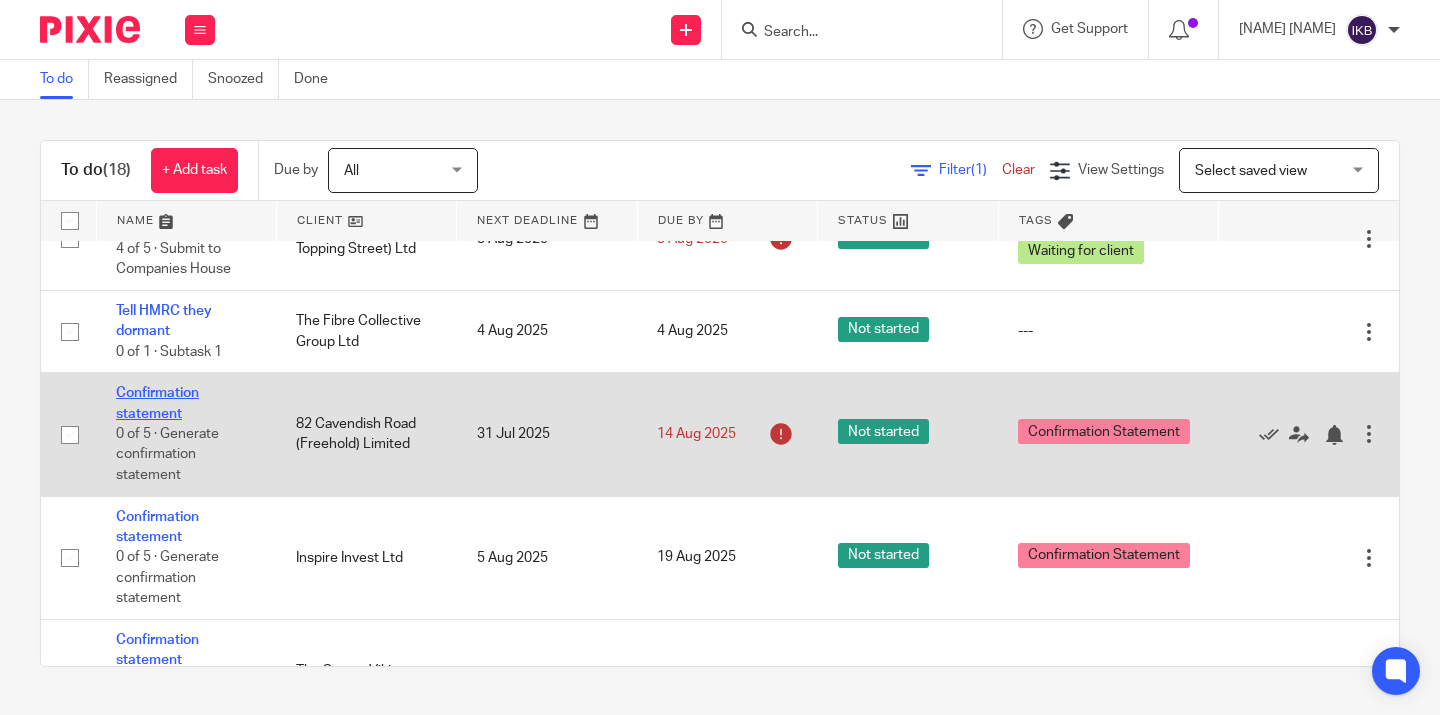 click on "Confirmation statement" at bounding box center (157, 403) 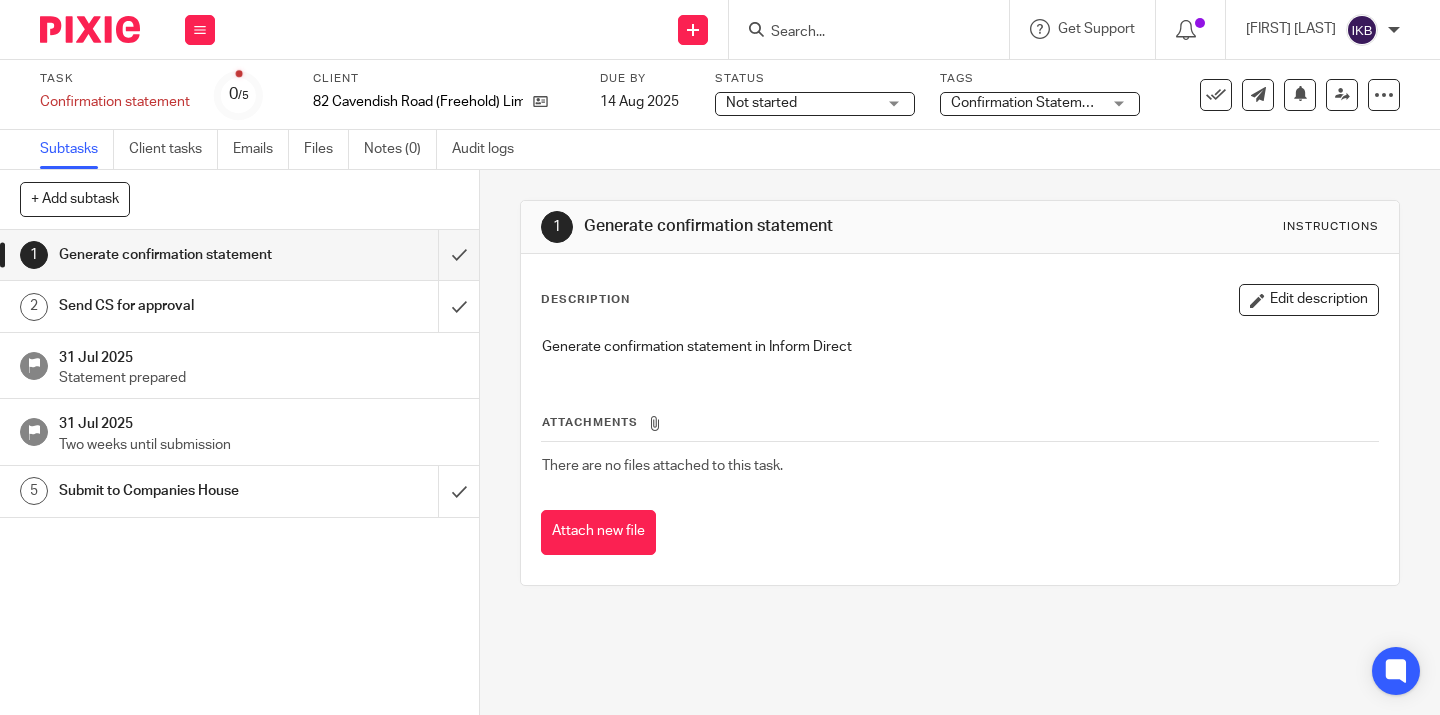 scroll, scrollTop: 0, scrollLeft: 0, axis: both 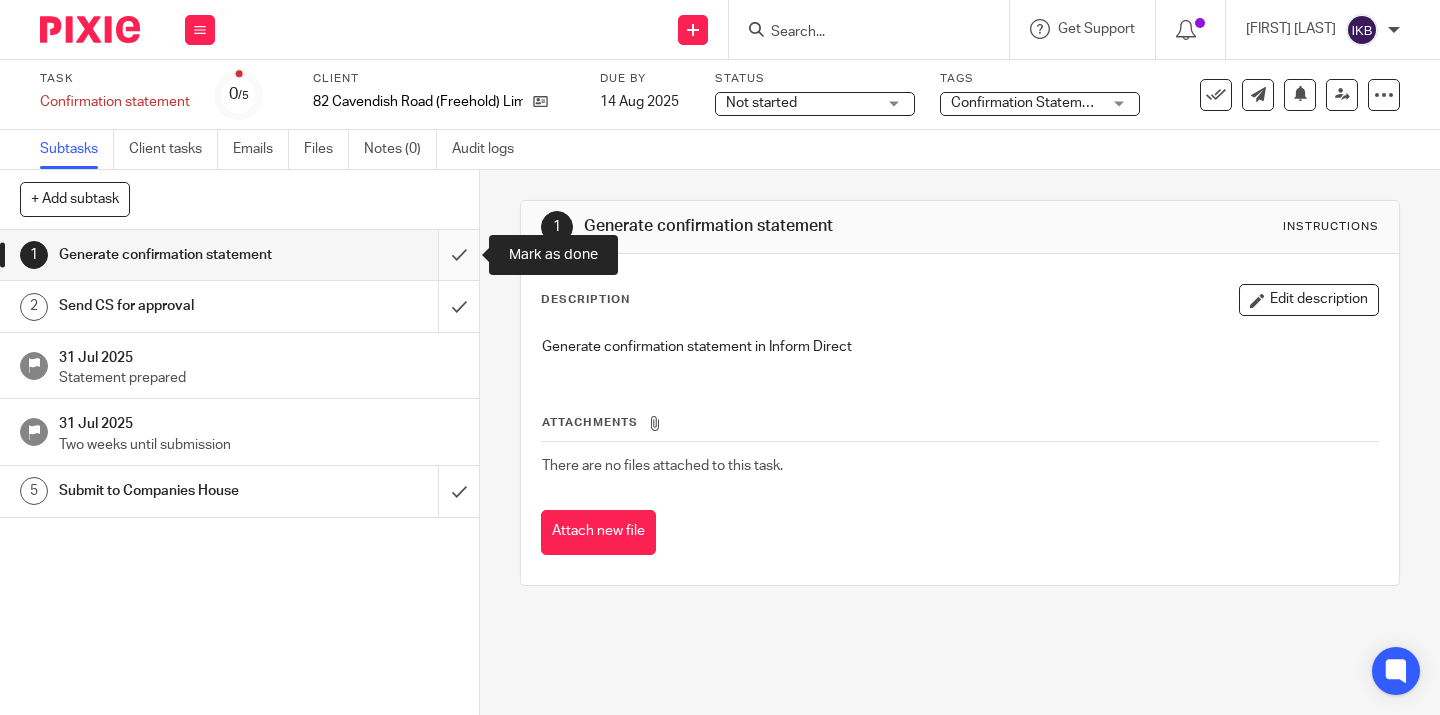 click at bounding box center [239, 255] 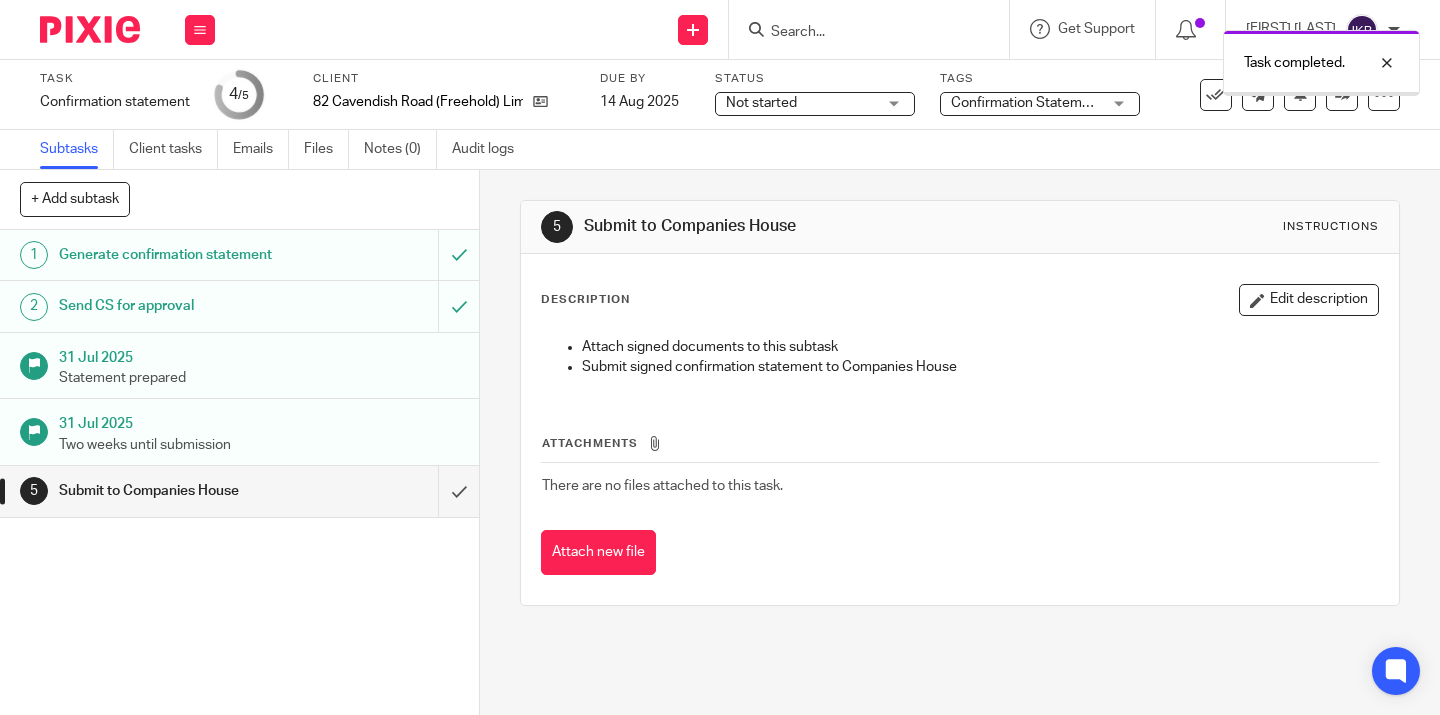scroll, scrollTop: 0, scrollLeft: 0, axis: both 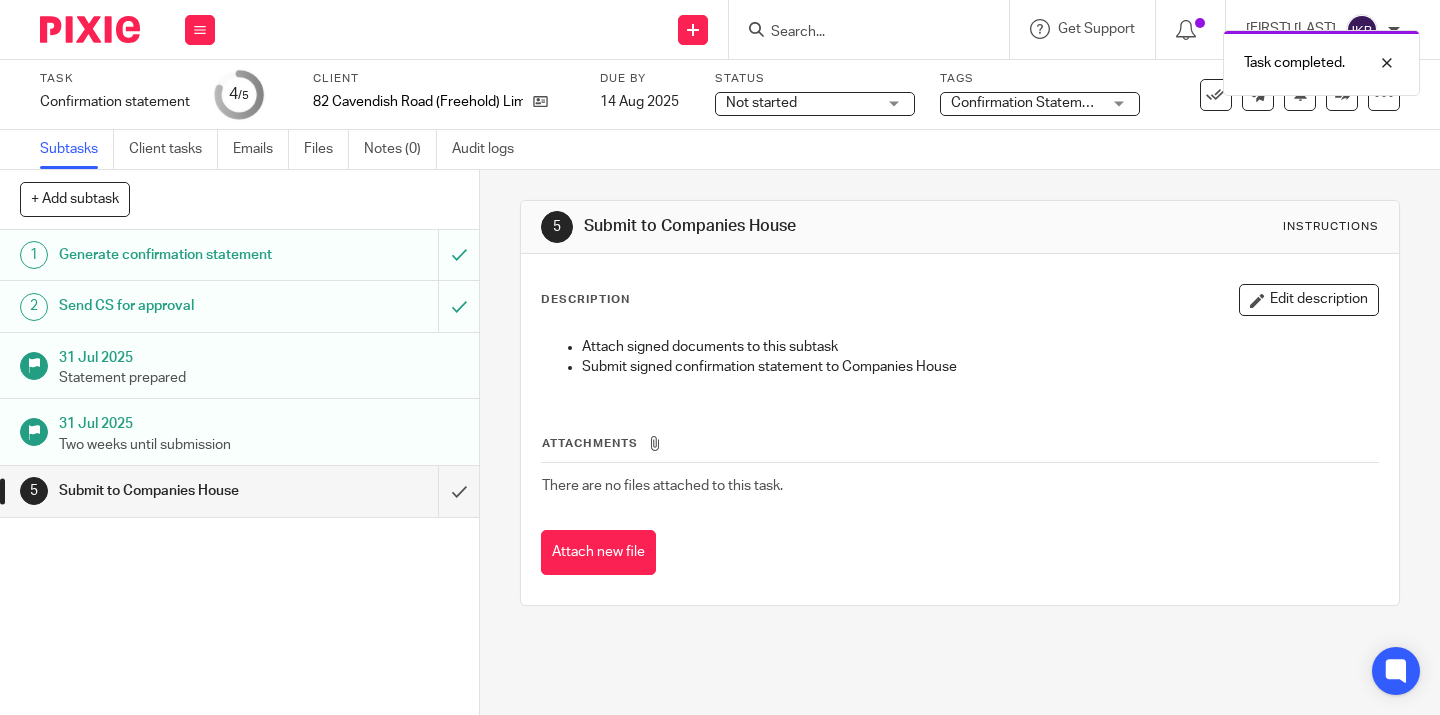 click on "Task
Confirmation statement   Save
Confirmation statement
4 /5
Client
82 Cavendish Road (Freehold) Limited
Due by
14 Aug 2025
Status
Not started
Not started
Not started
In progress
1
Tags
Confirmation Statement
Accounts
CIS
Confirmation Statement
In review
In review (client)
Isabelle Kennedy-Brown
Tracey to review
with Kevin Jarvis
New client
Payroll
Ready to file" at bounding box center (720, 95) 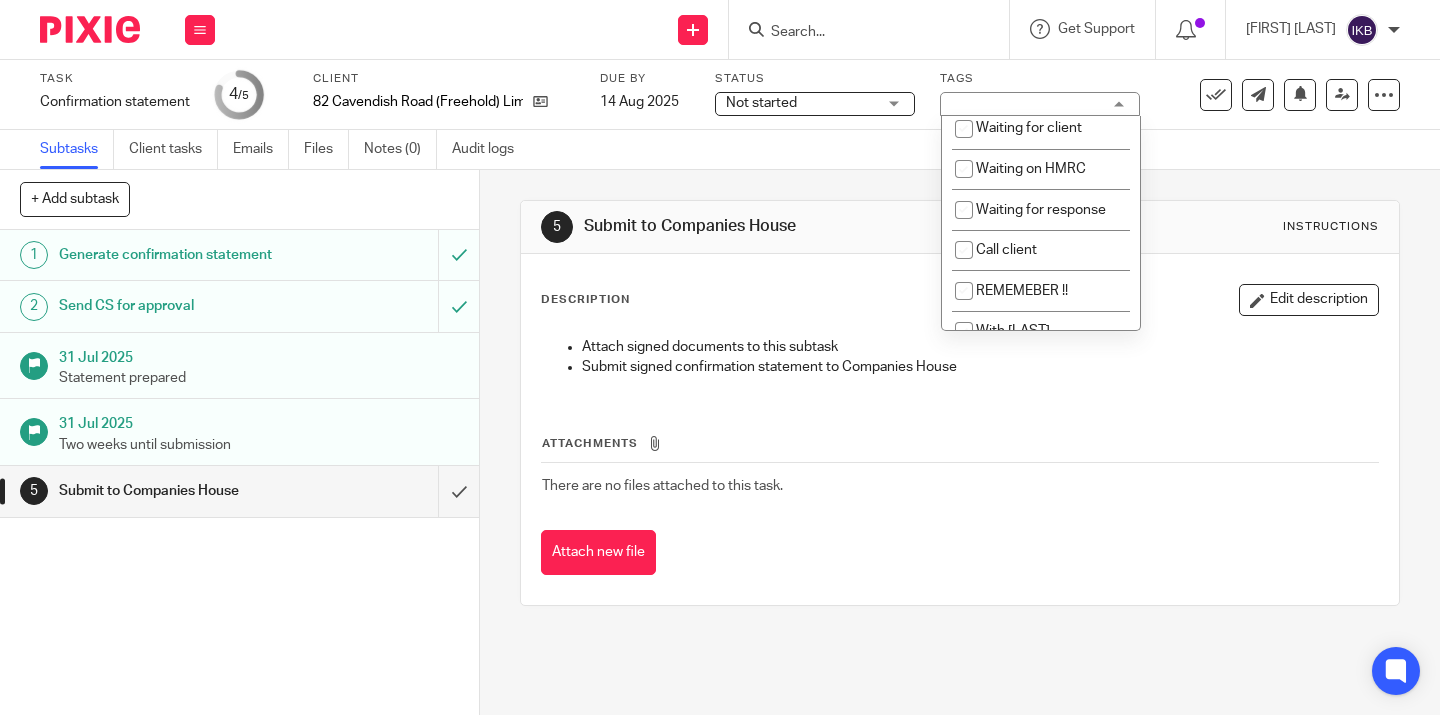 scroll, scrollTop: 512, scrollLeft: 0, axis: vertical 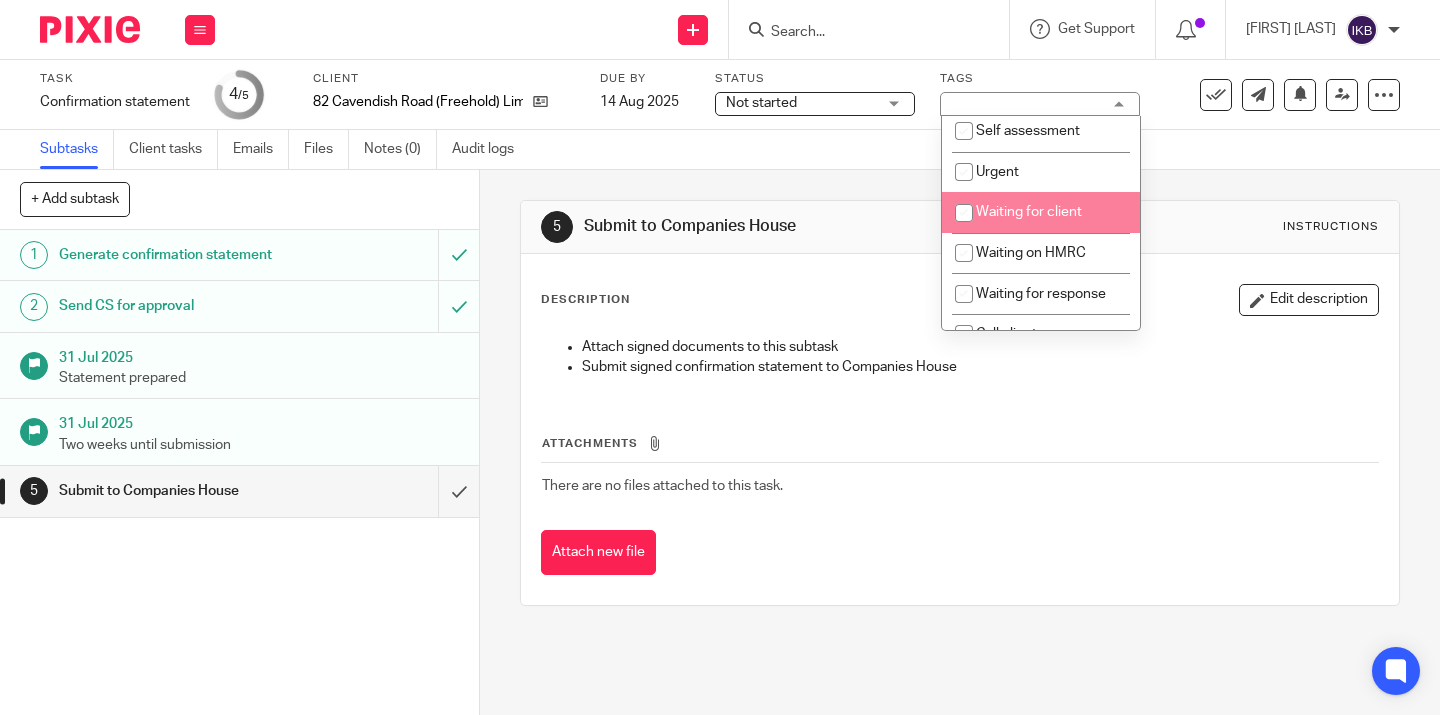 click on "Waiting for client" at bounding box center (1029, 212) 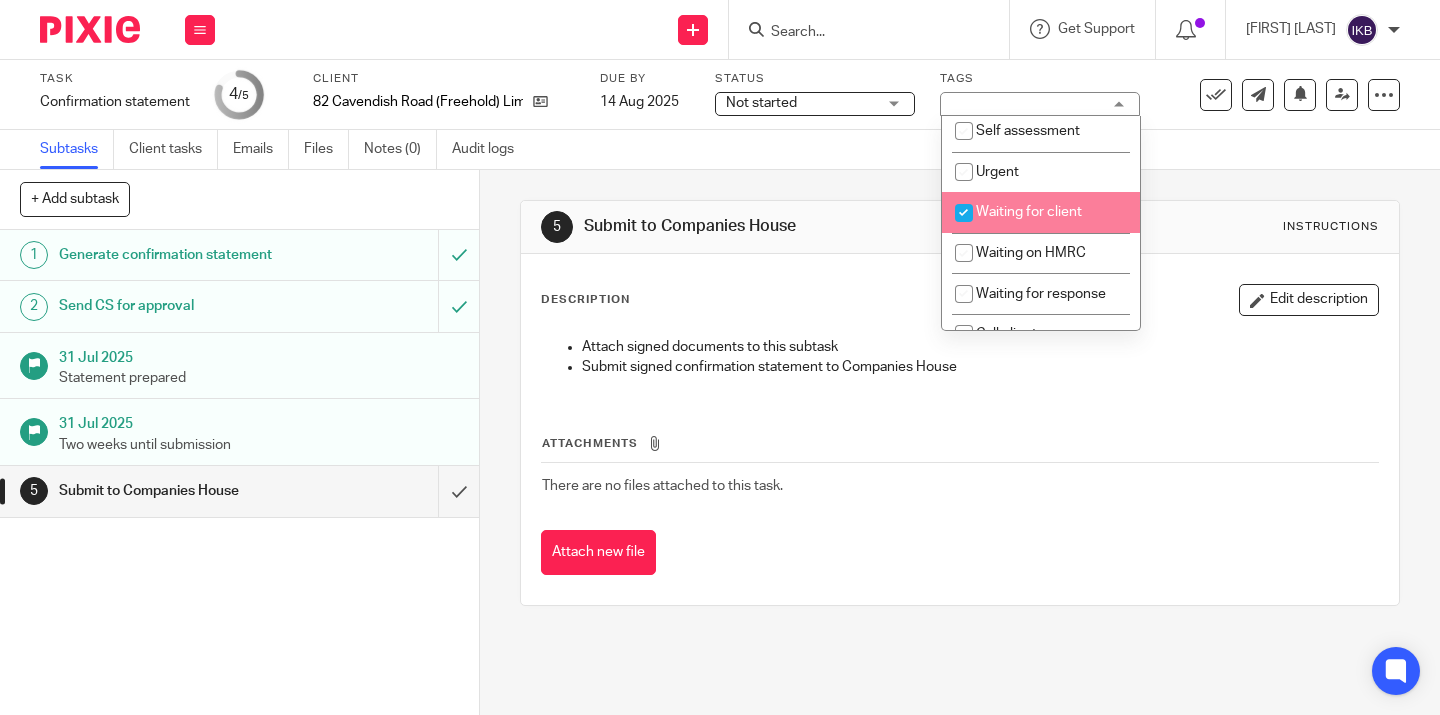 checkbox on "true" 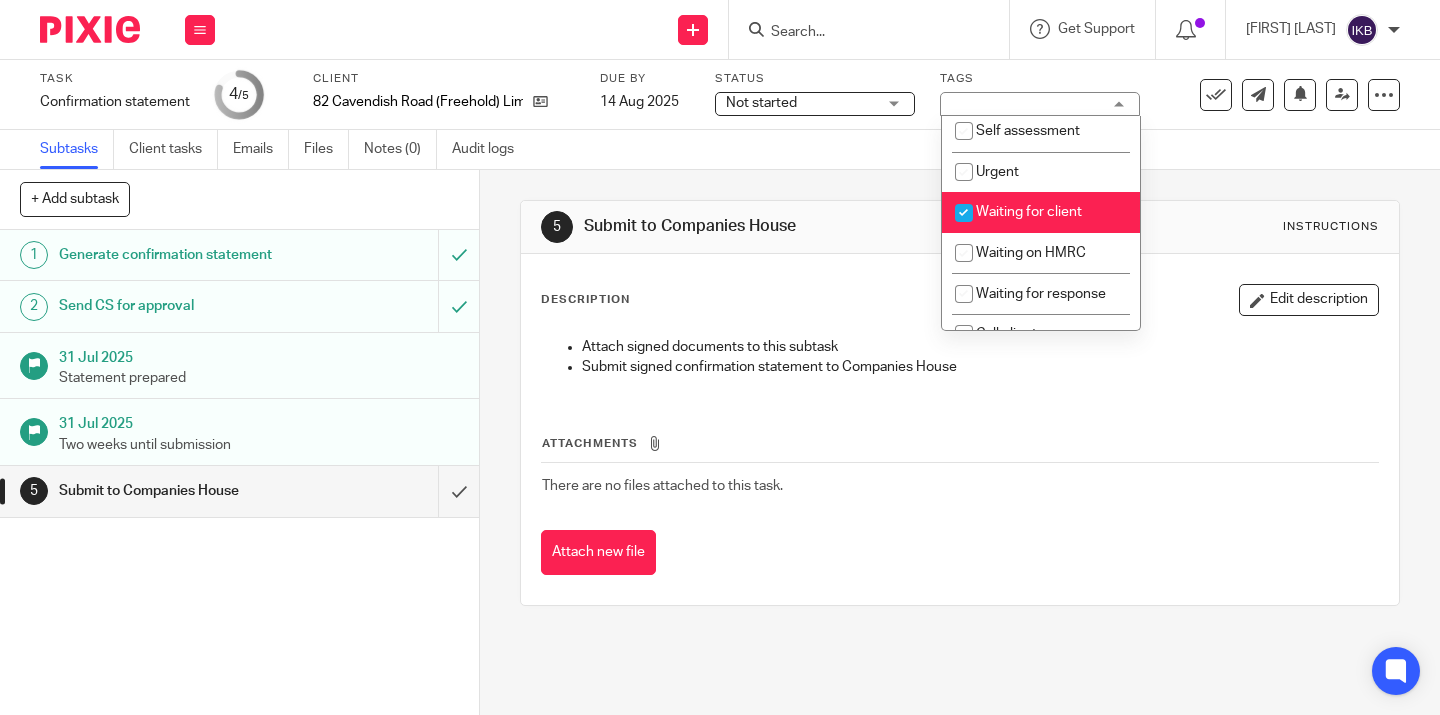 click on "5
Submit to Companies House
Instructions
Description
Edit description
Attach signed documents to this subtask Submit signed confirmation statement to Companies House           Attachments     There are no files attached to this task.   Attach new file" at bounding box center (960, 403) 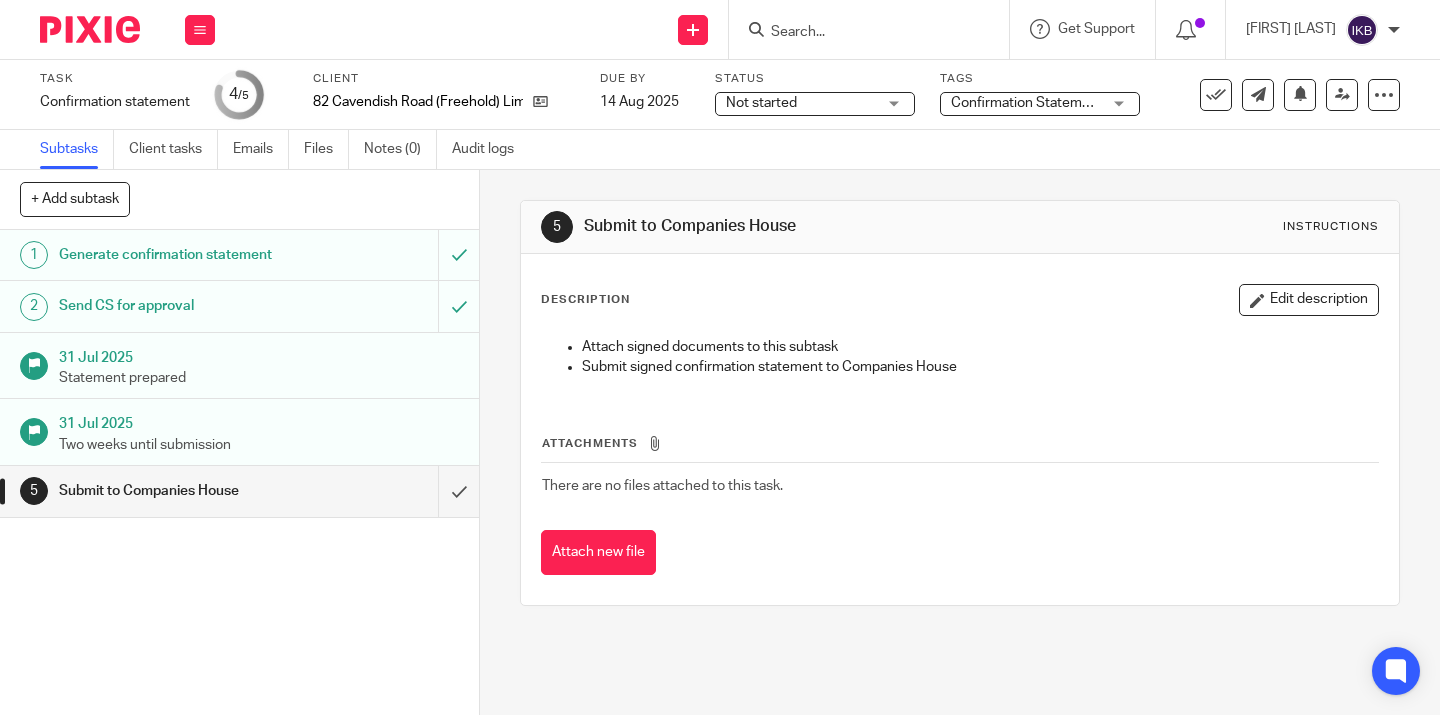 click at bounding box center (82, 29) 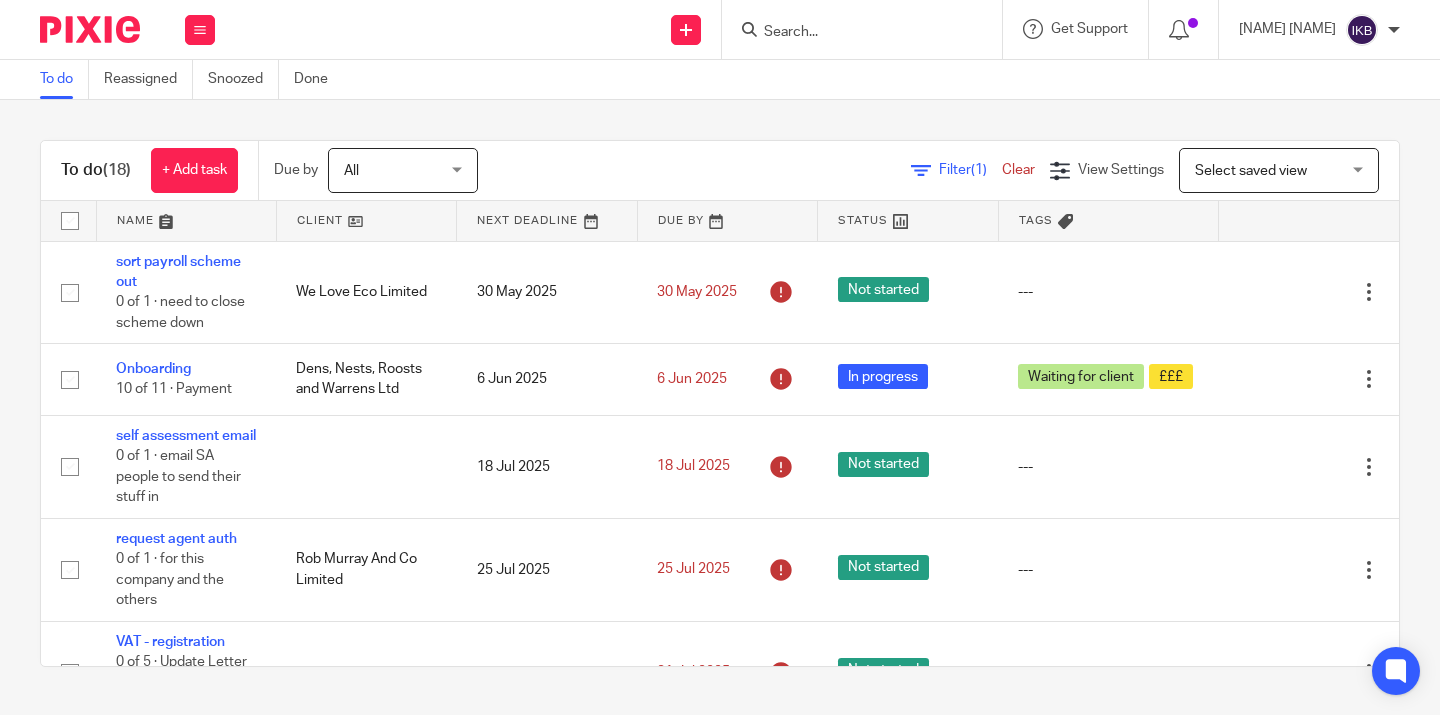 scroll, scrollTop: 0, scrollLeft: 0, axis: both 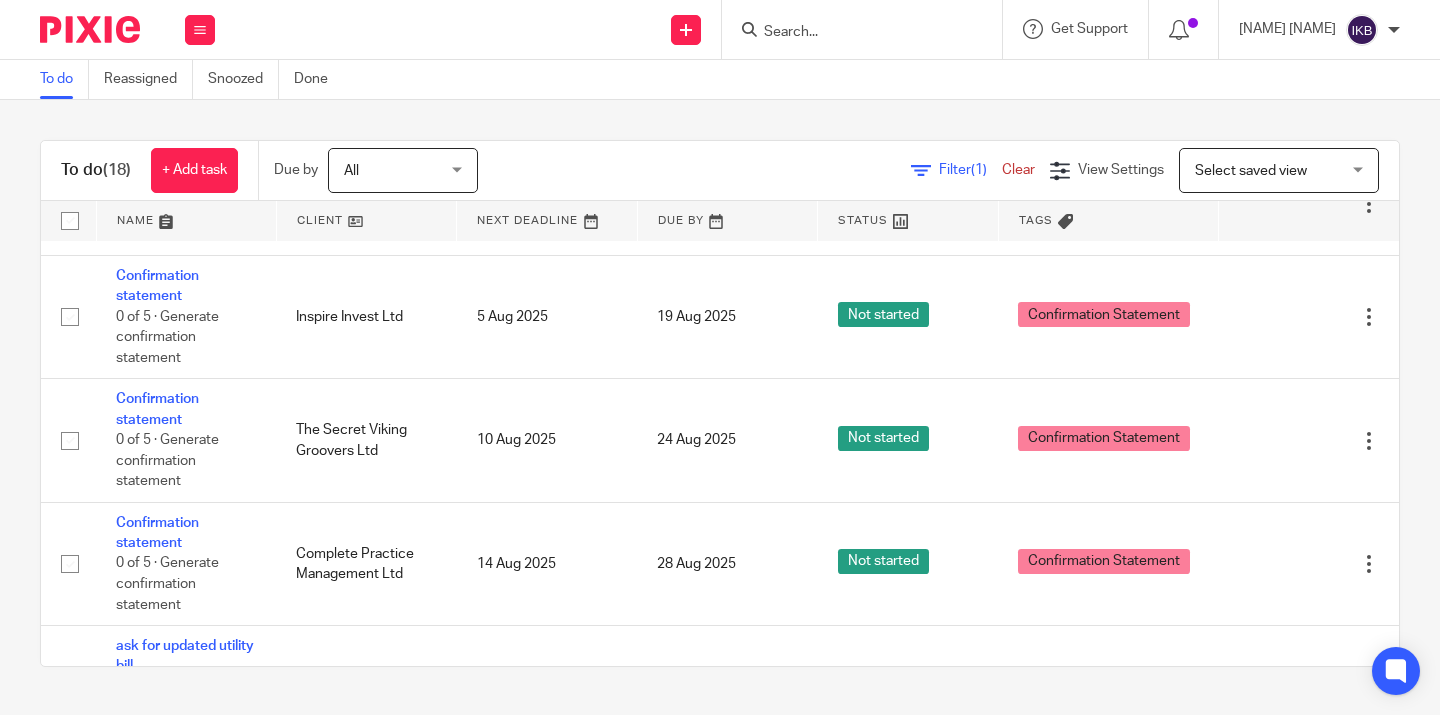 click at bounding box center [852, 33] 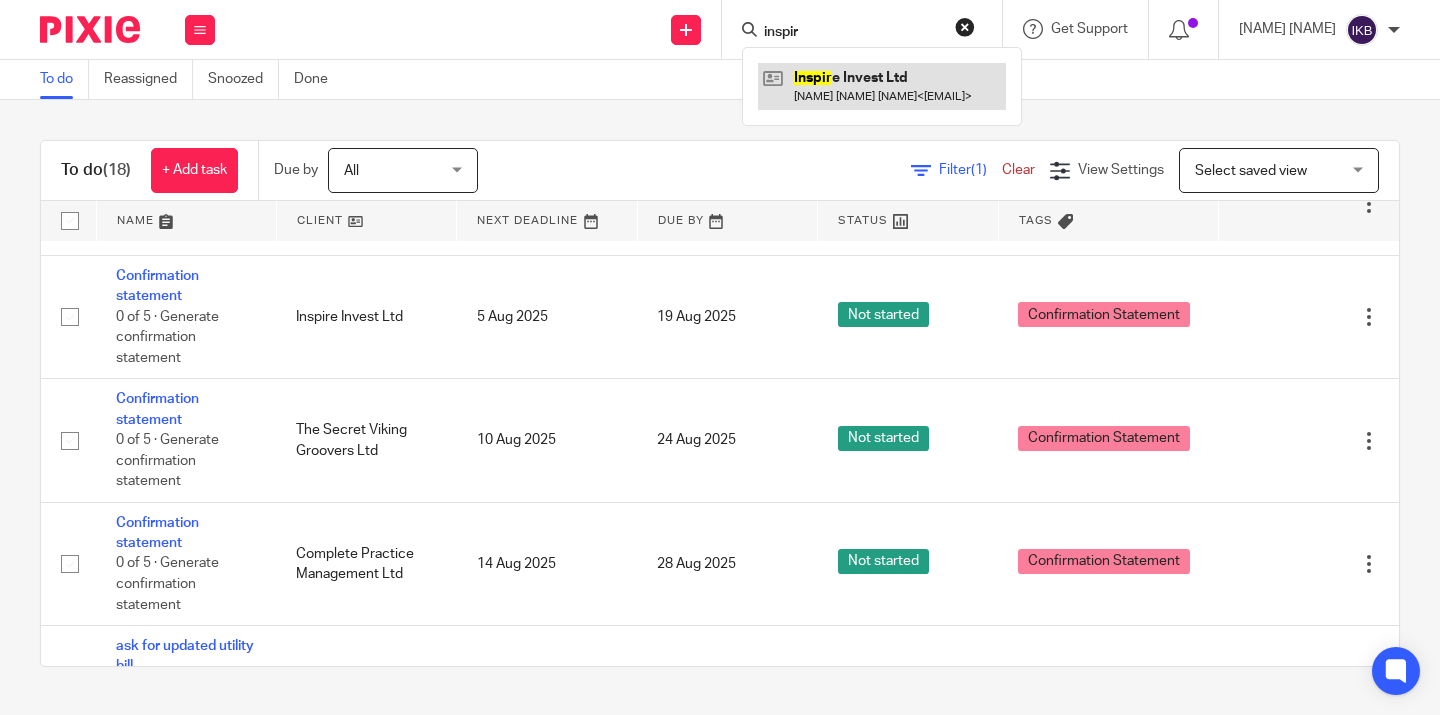 type on "inspir" 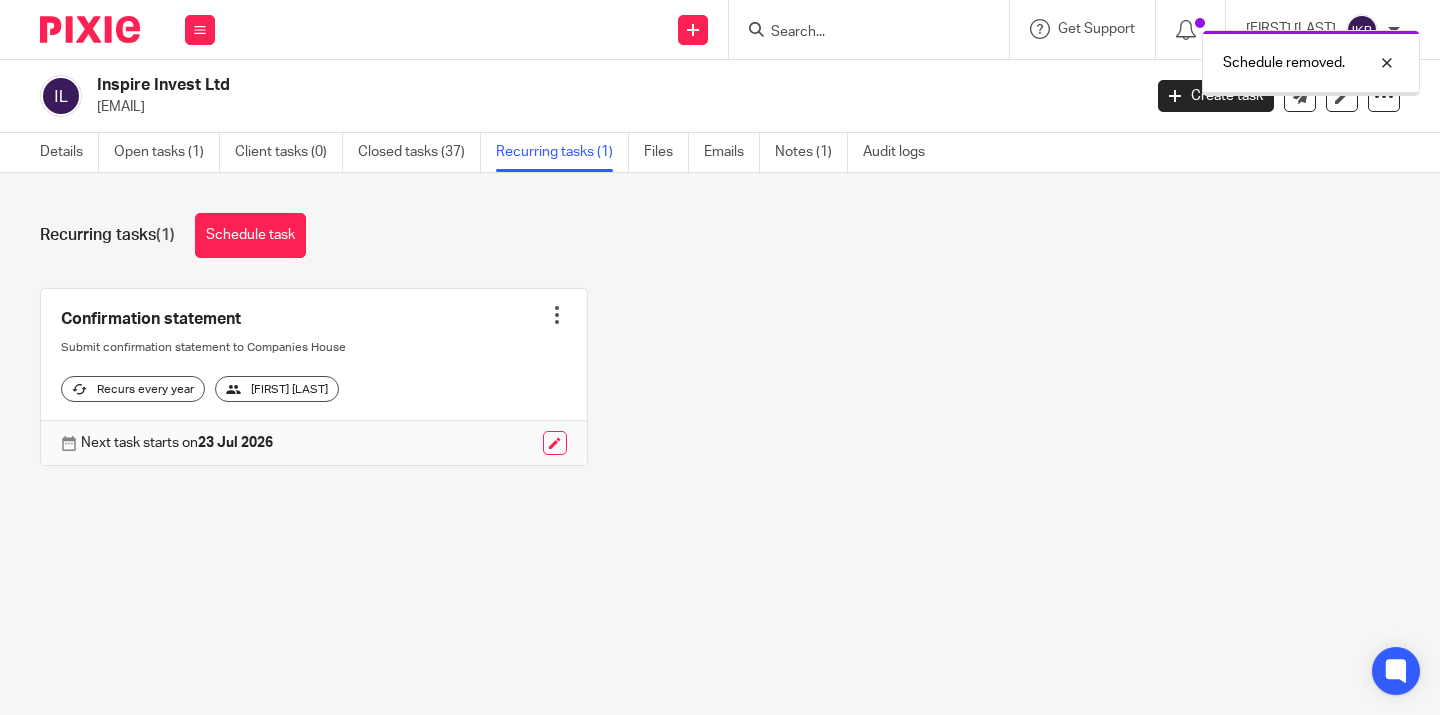 scroll, scrollTop: 0, scrollLeft: 0, axis: both 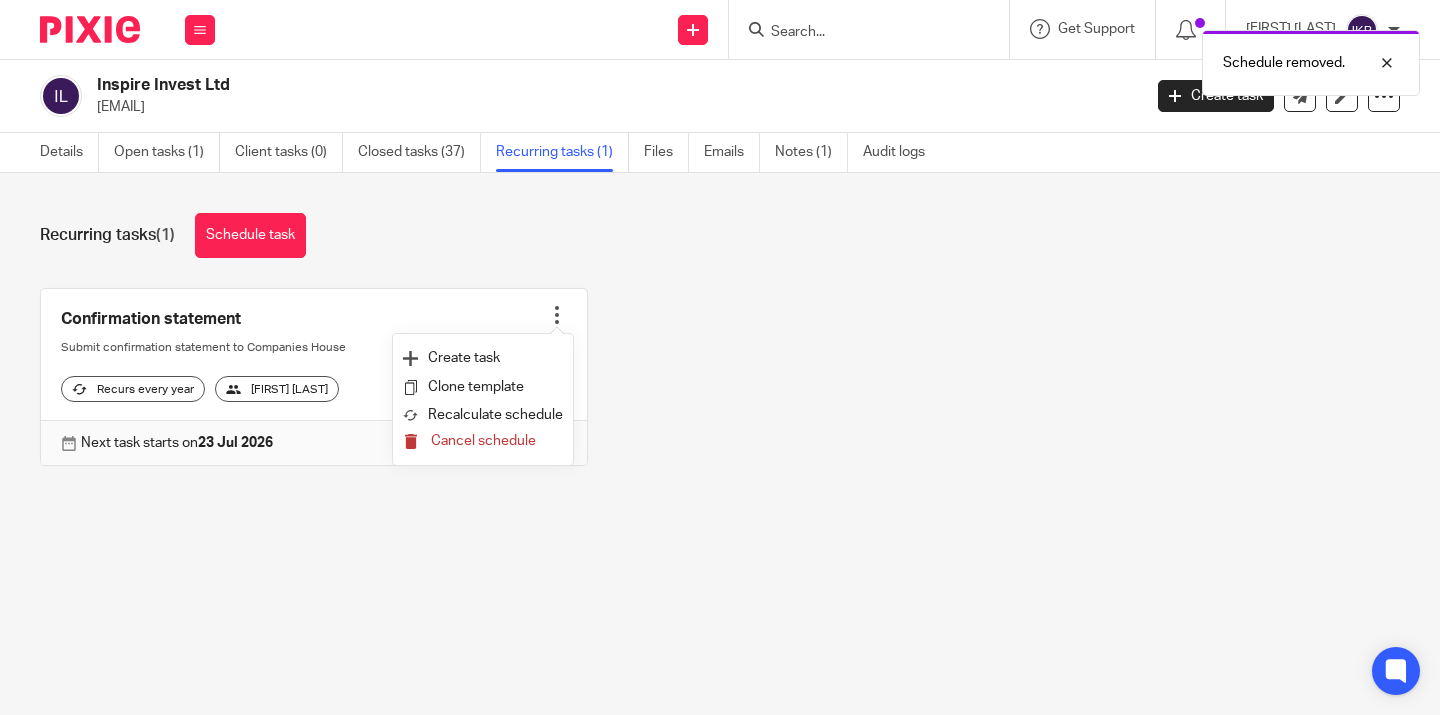click on "Cancel schedule" at bounding box center [483, 441] 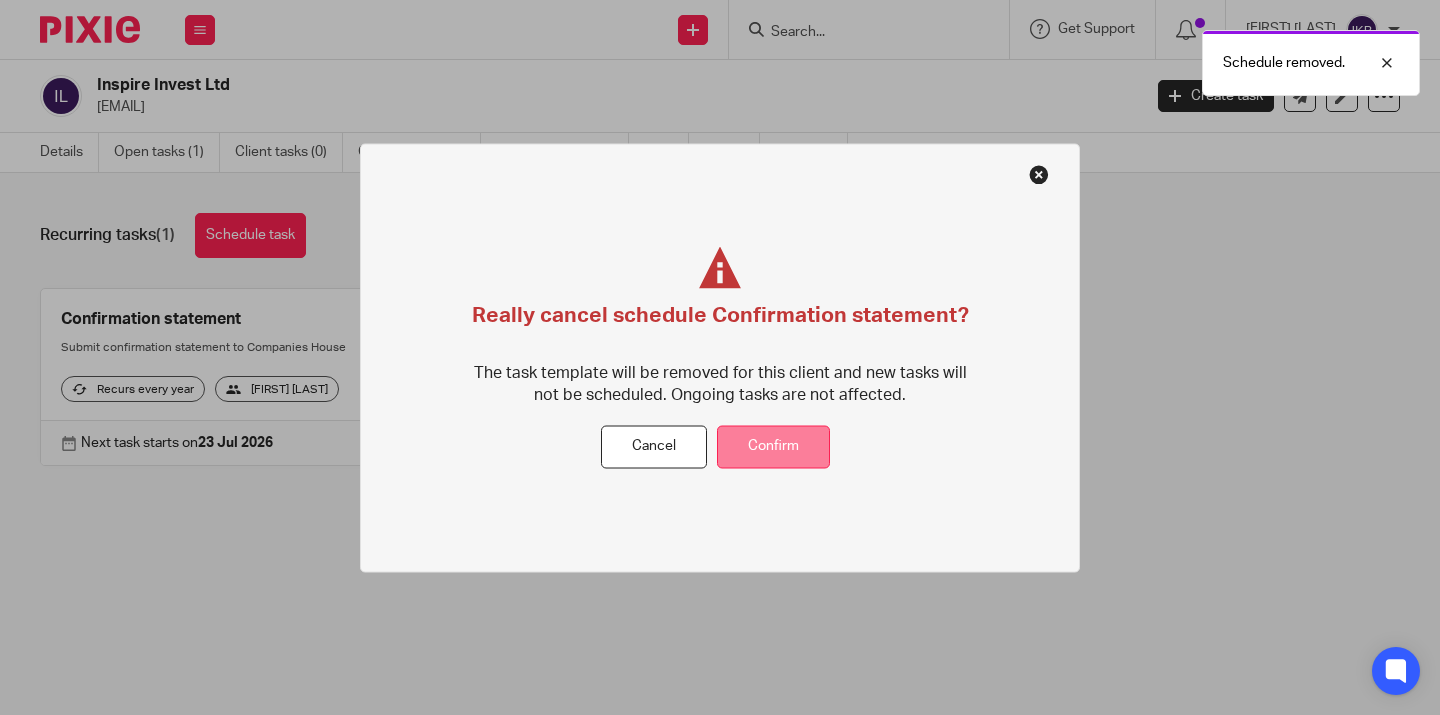 click on "Confirm" at bounding box center [773, 447] 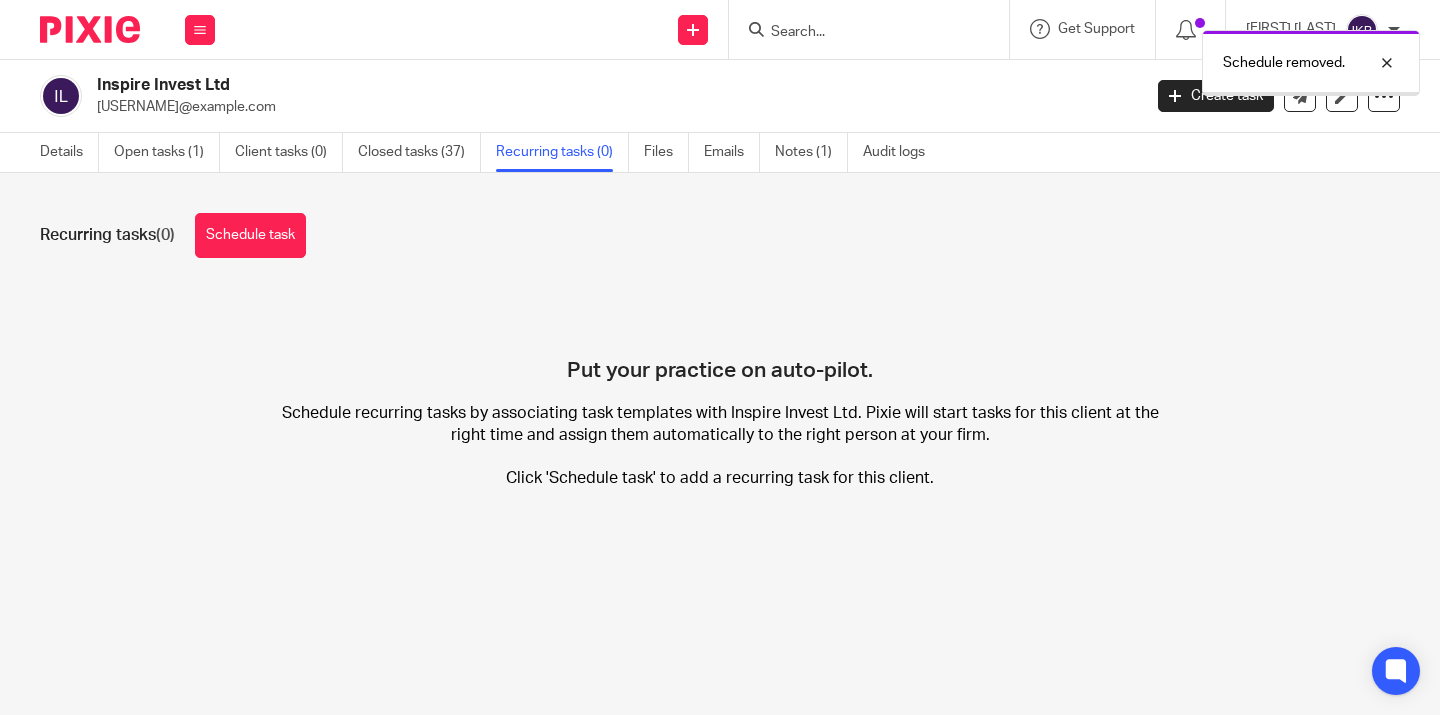 scroll, scrollTop: 0, scrollLeft: 0, axis: both 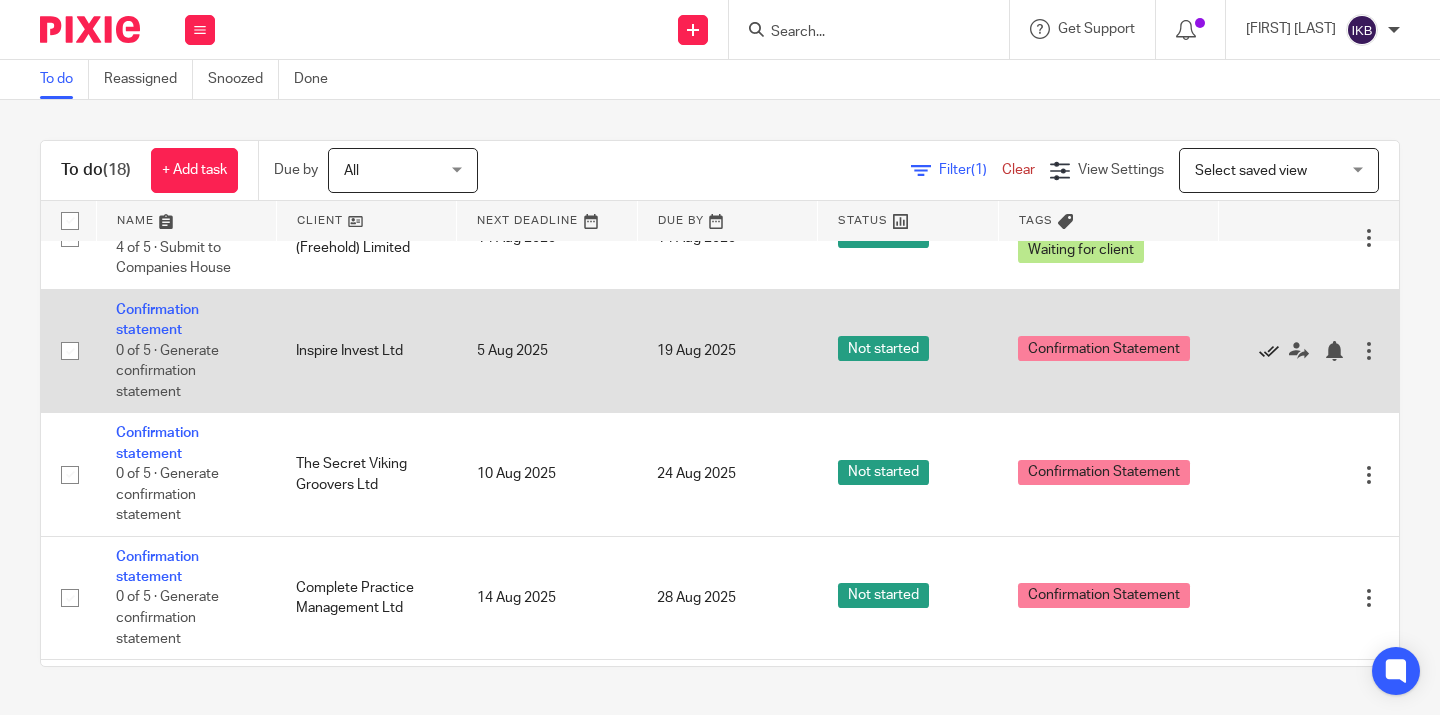 click at bounding box center (1269, 351) 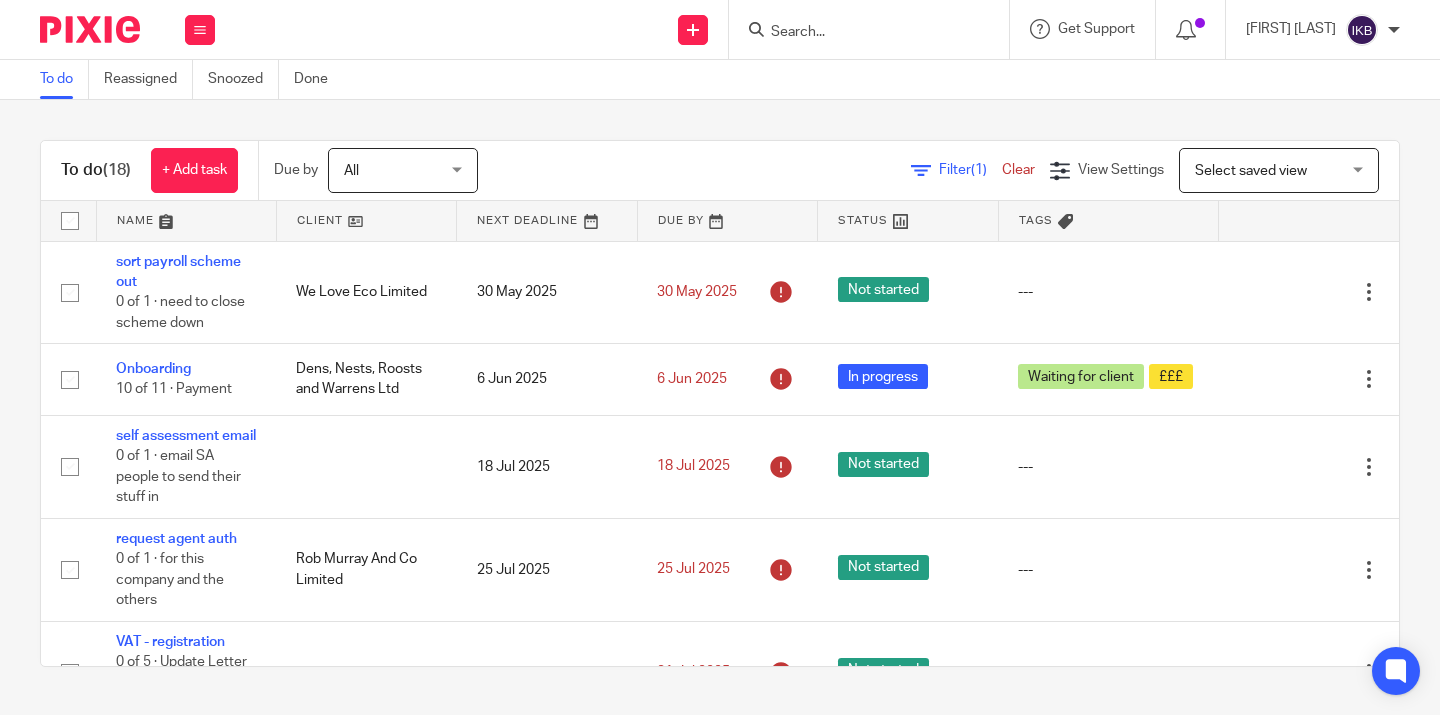 scroll, scrollTop: 0, scrollLeft: 0, axis: both 